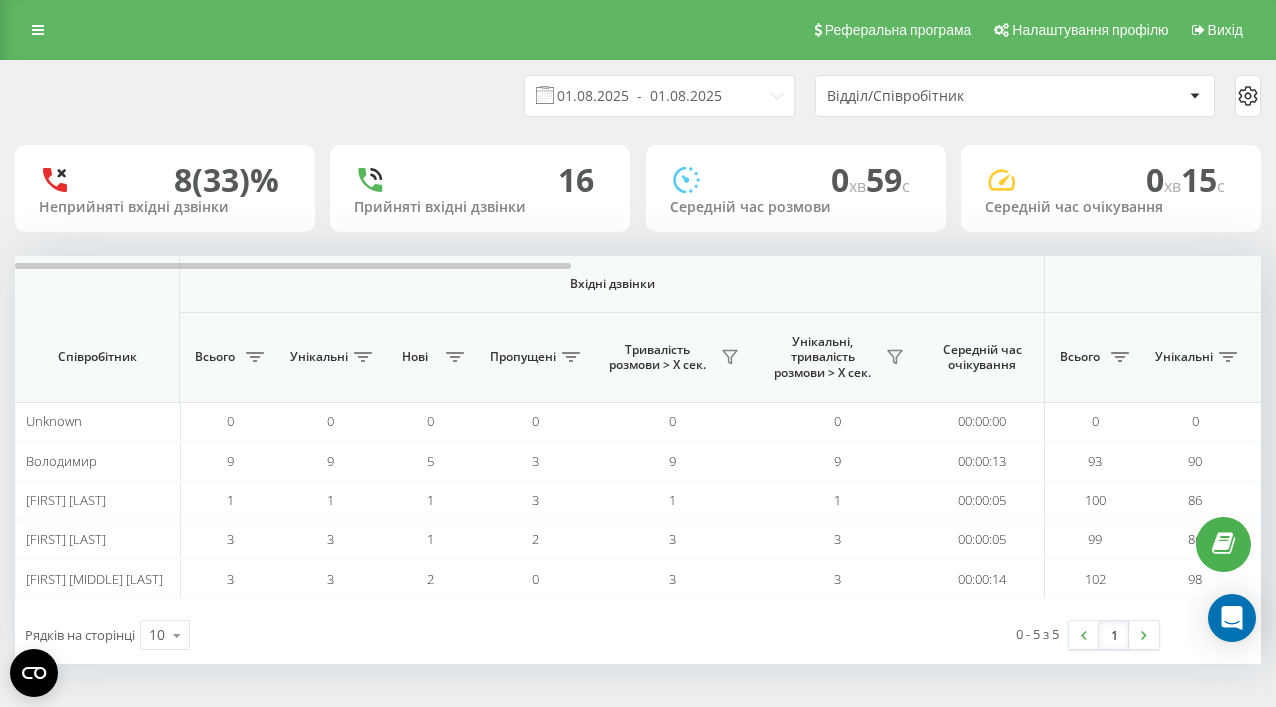 scroll, scrollTop: 0, scrollLeft: 0, axis: both 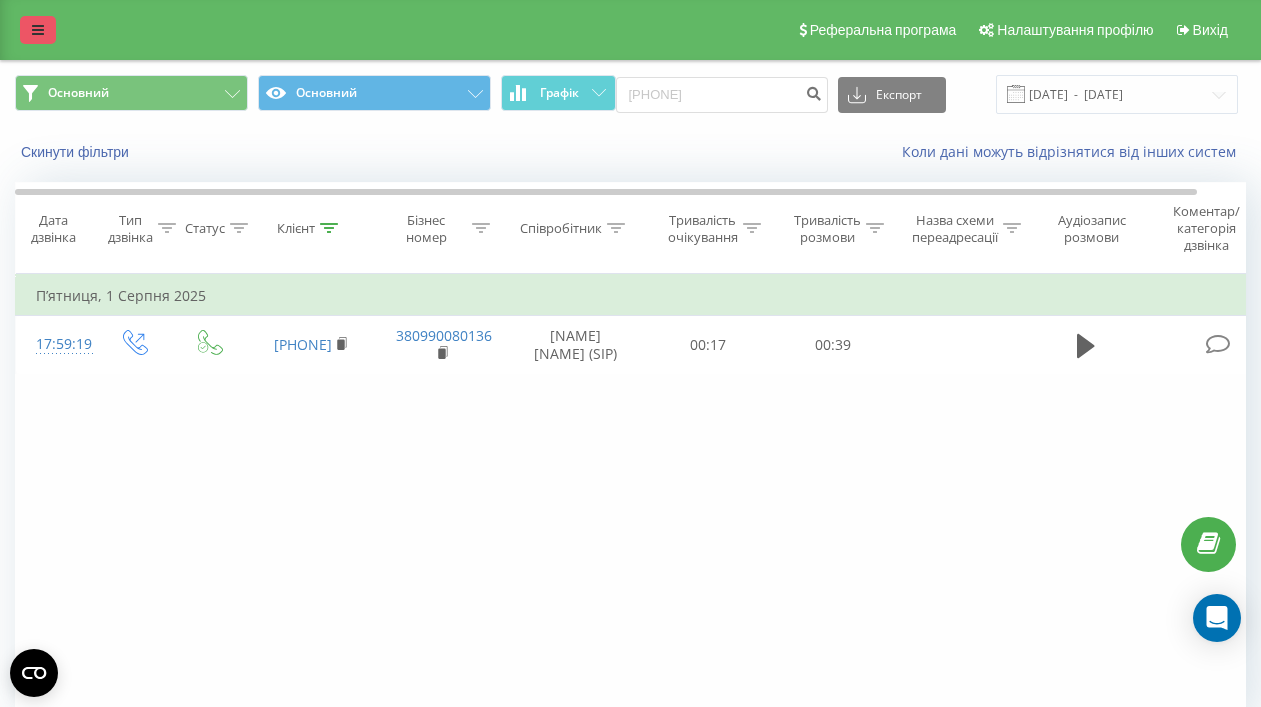 click at bounding box center (38, 30) 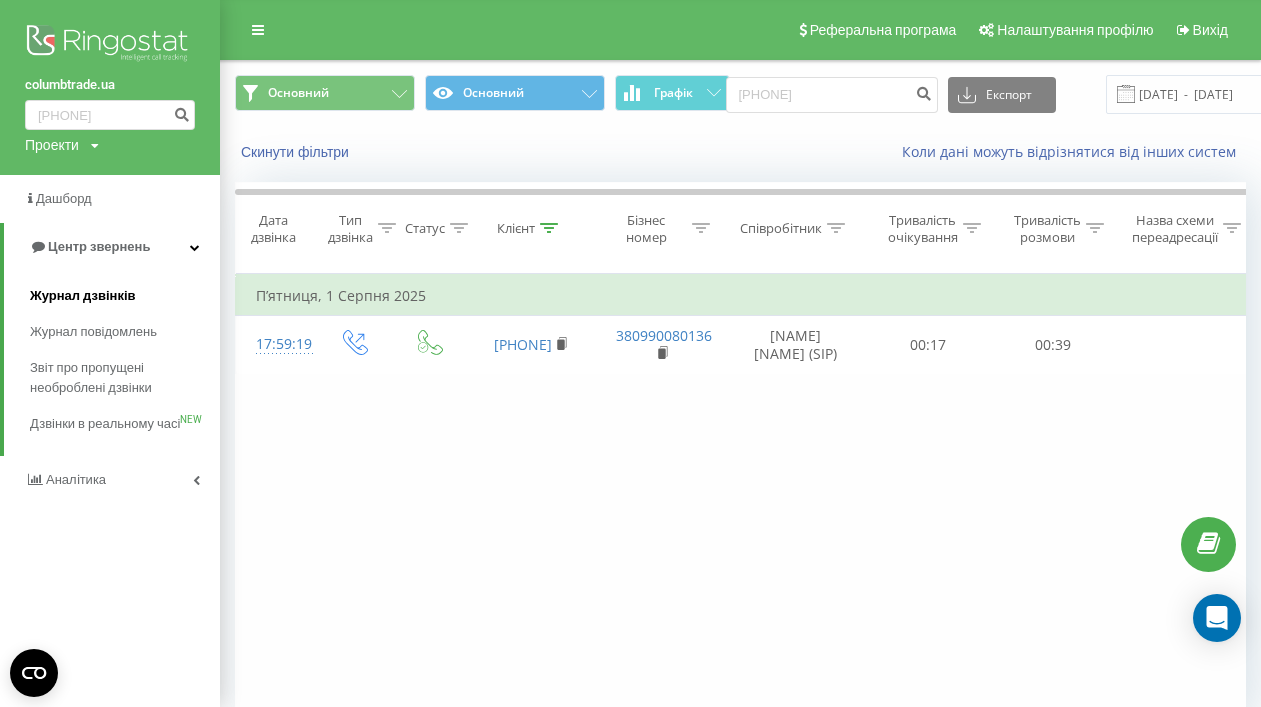 click on "Журнал дзвінків" at bounding box center (83, 296) 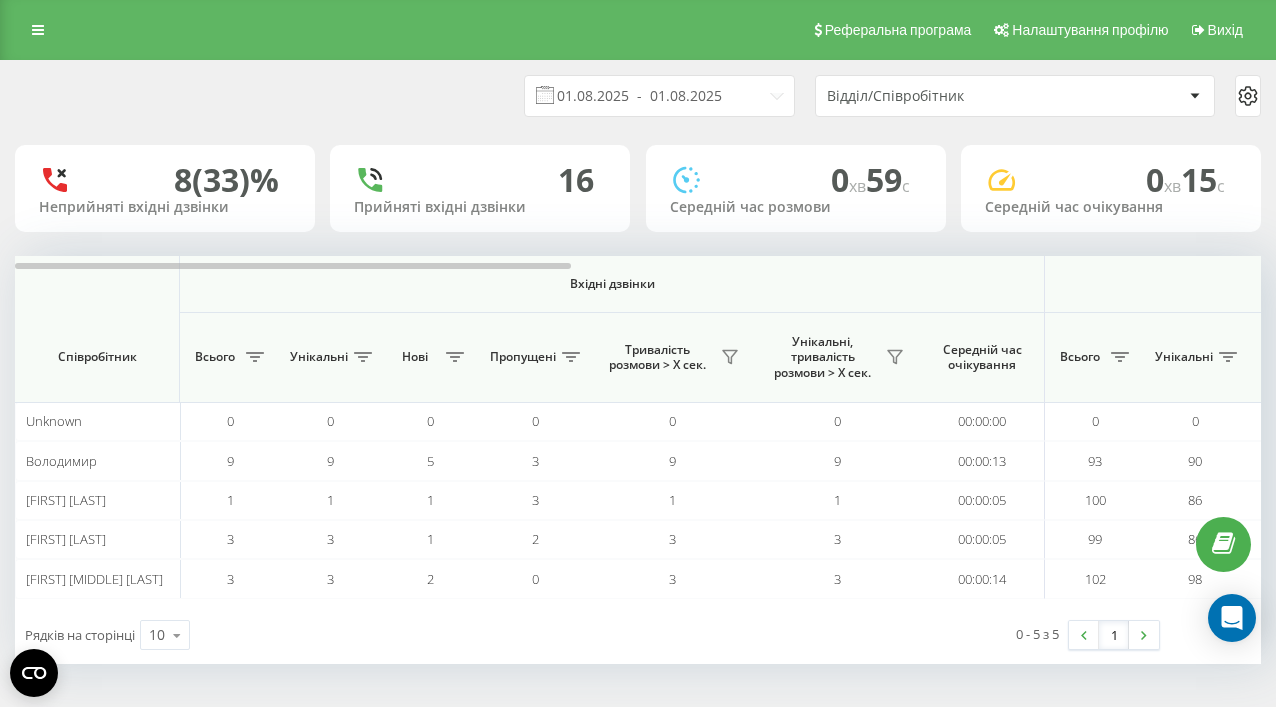 scroll, scrollTop: 0, scrollLeft: 0, axis: both 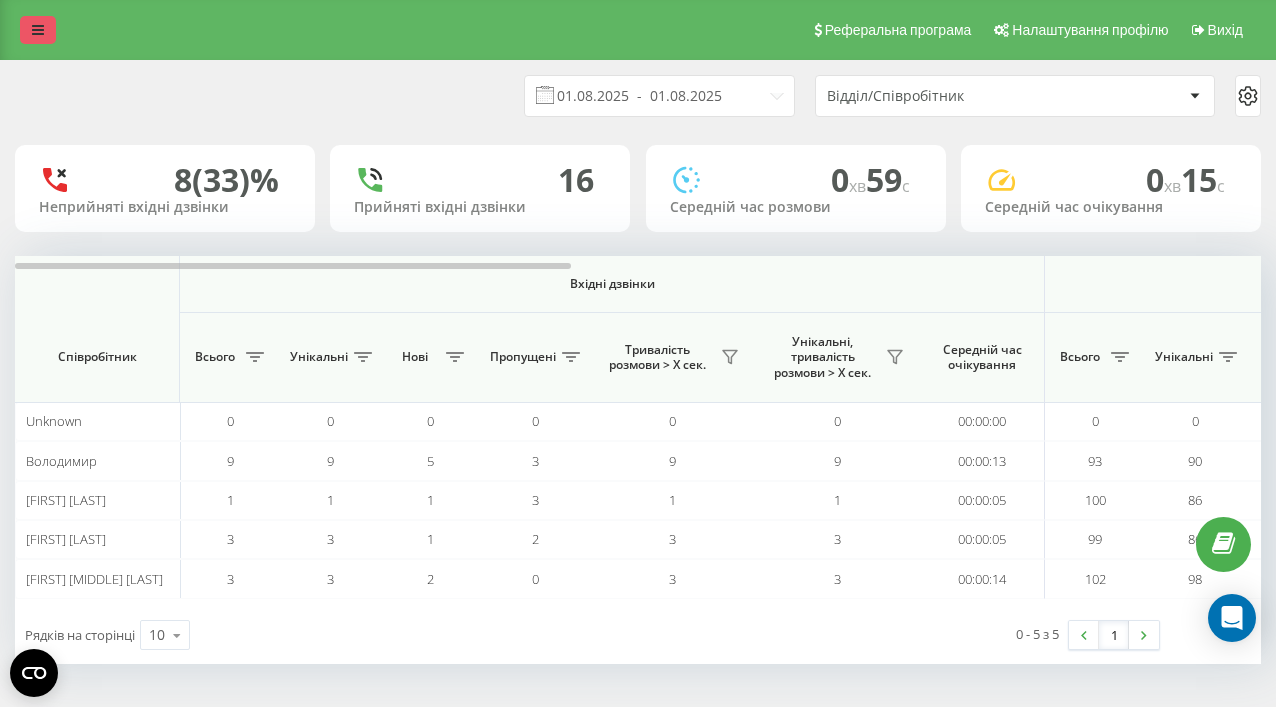 click at bounding box center (38, 30) 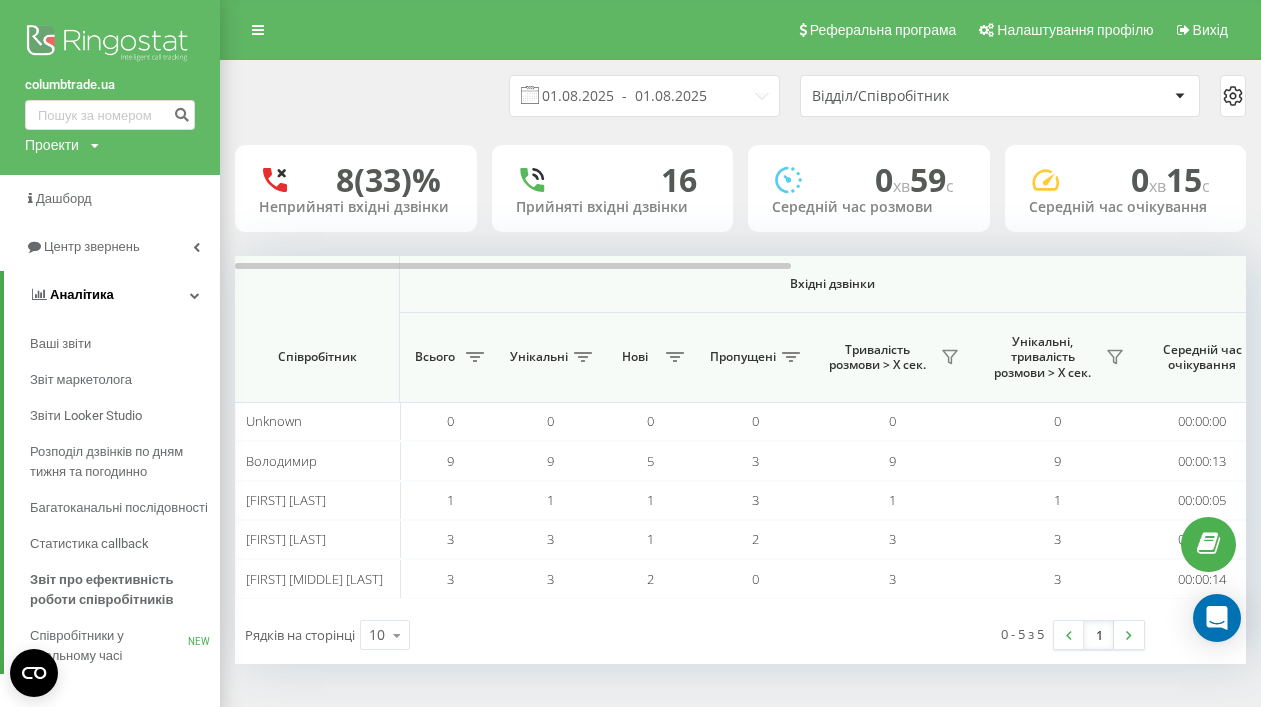 click on "Аналiтика" at bounding box center [71, 295] 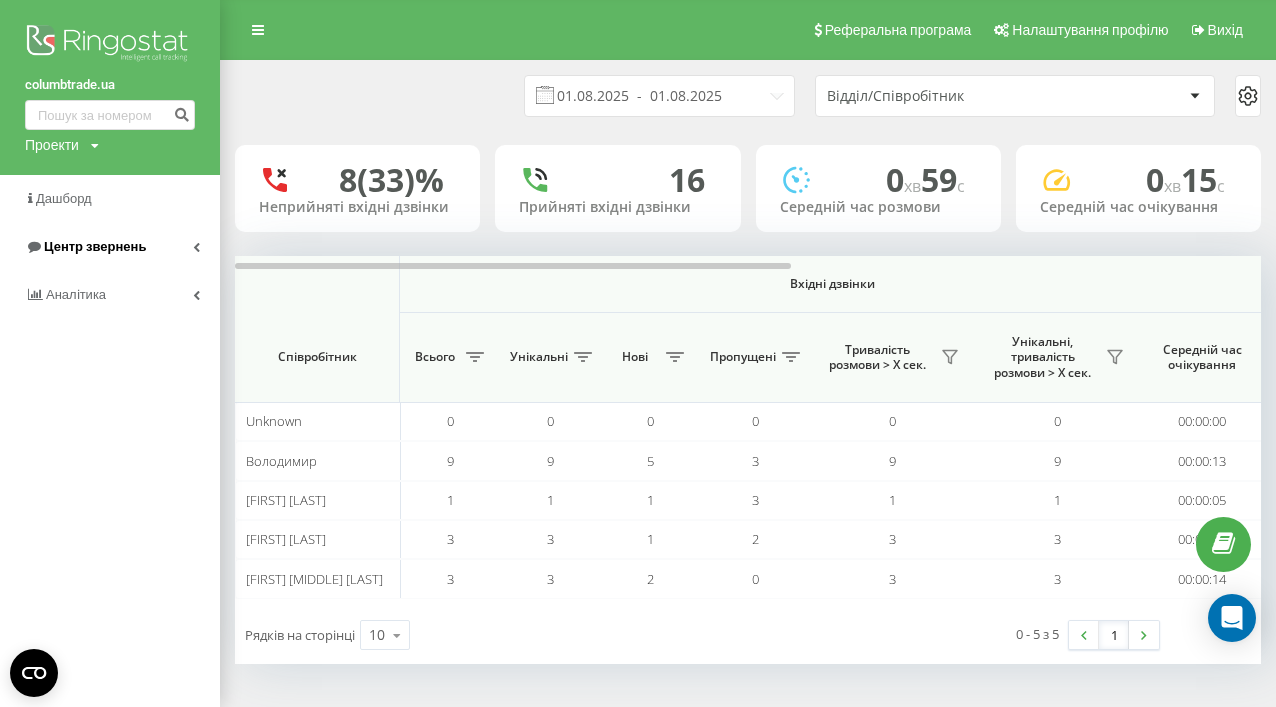 click on "Центр звернень" at bounding box center (95, 246) 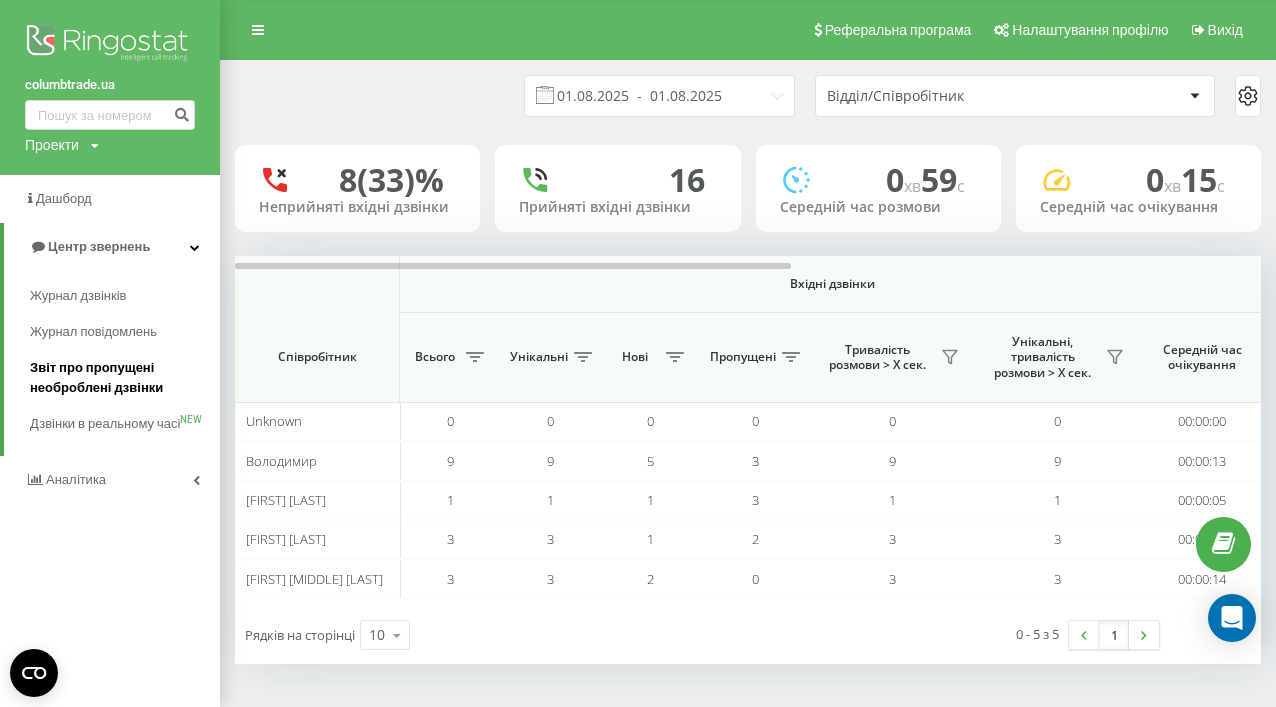 click on "Звіт про пропущені необроблені дзвінки" at bounding box center [120, 378] 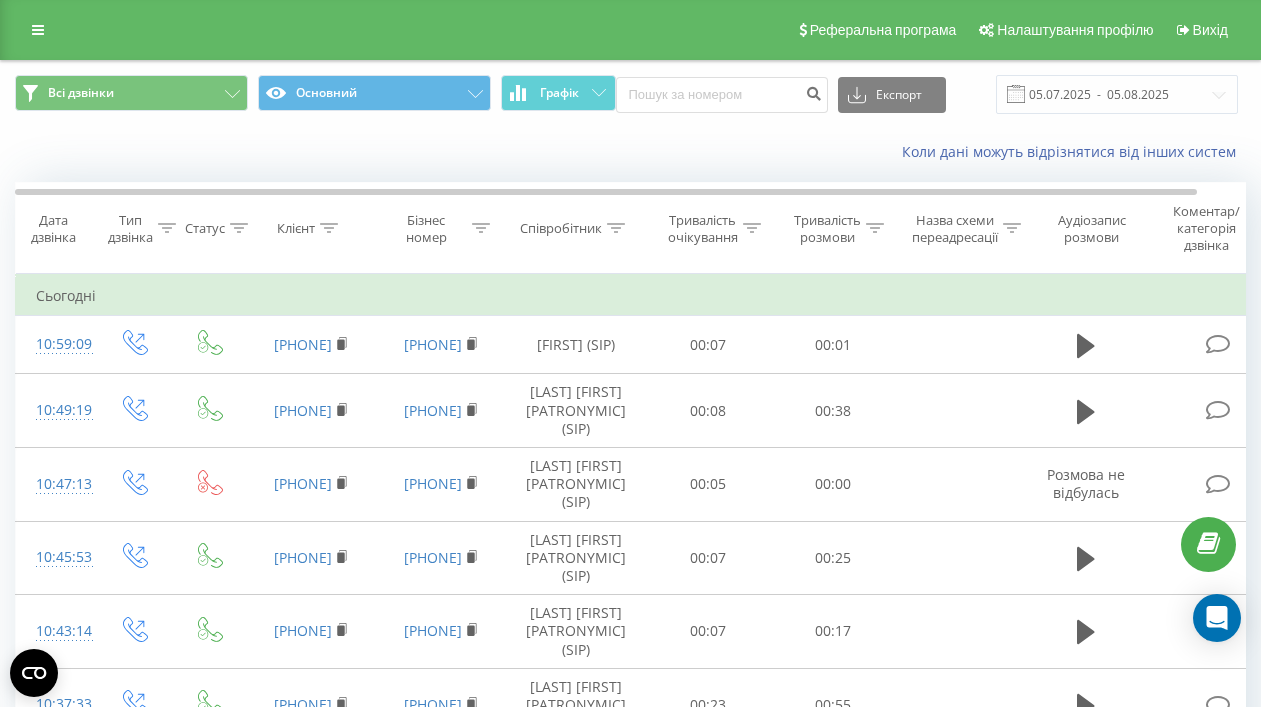 scroll, scrollTop: 0, scrollLeft: 0, axis: both 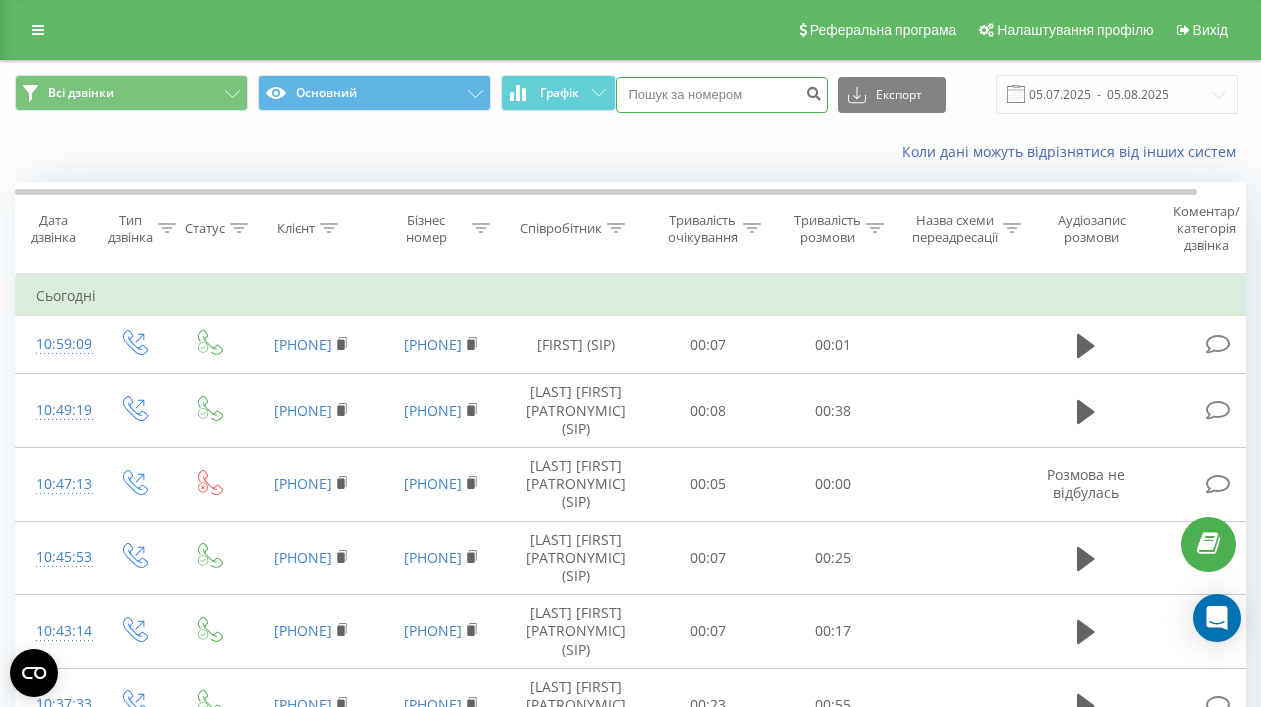 click at bounding box center [722, 95] 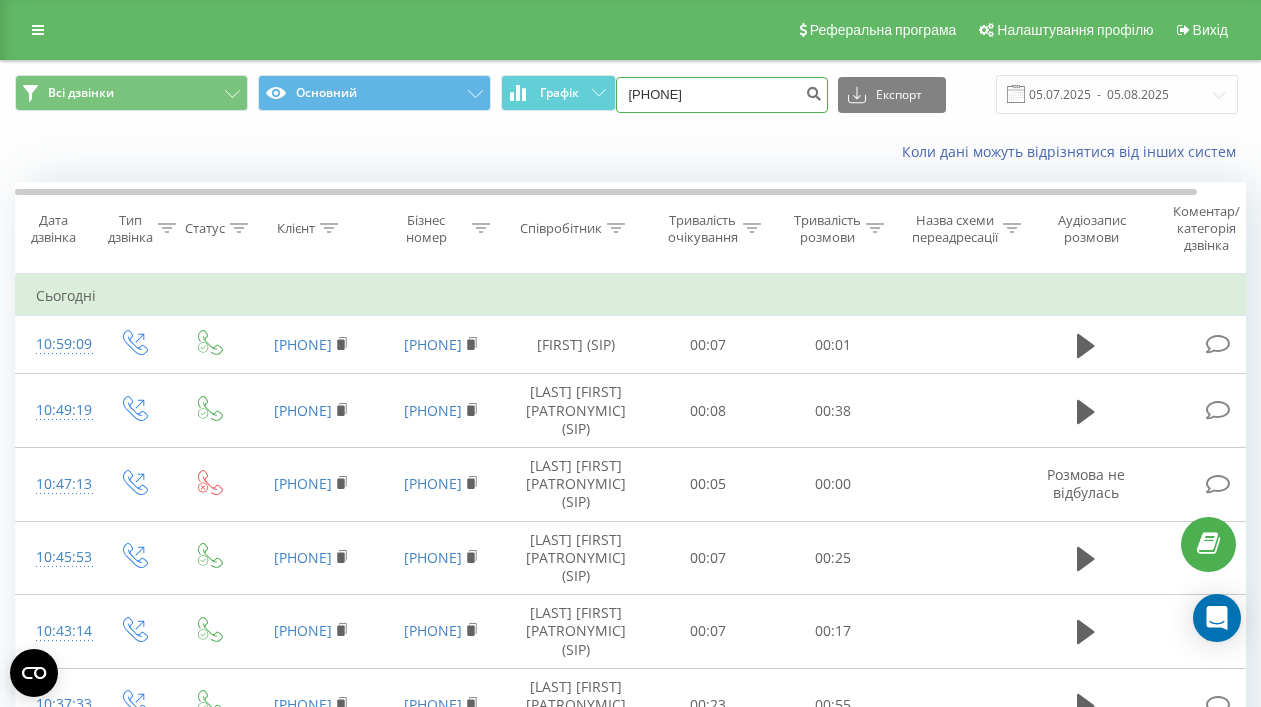 type on "380991804094" 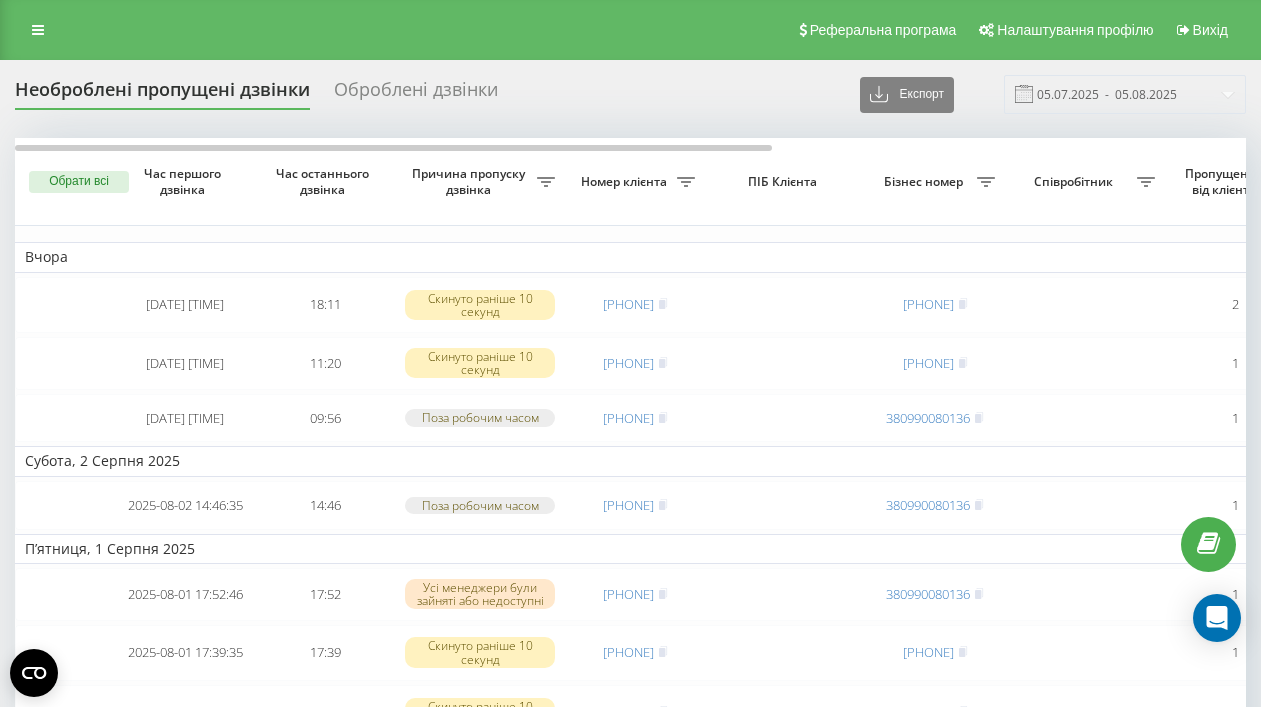 scroll, scrollTop: 0, scrollLeft: 0, axis: both 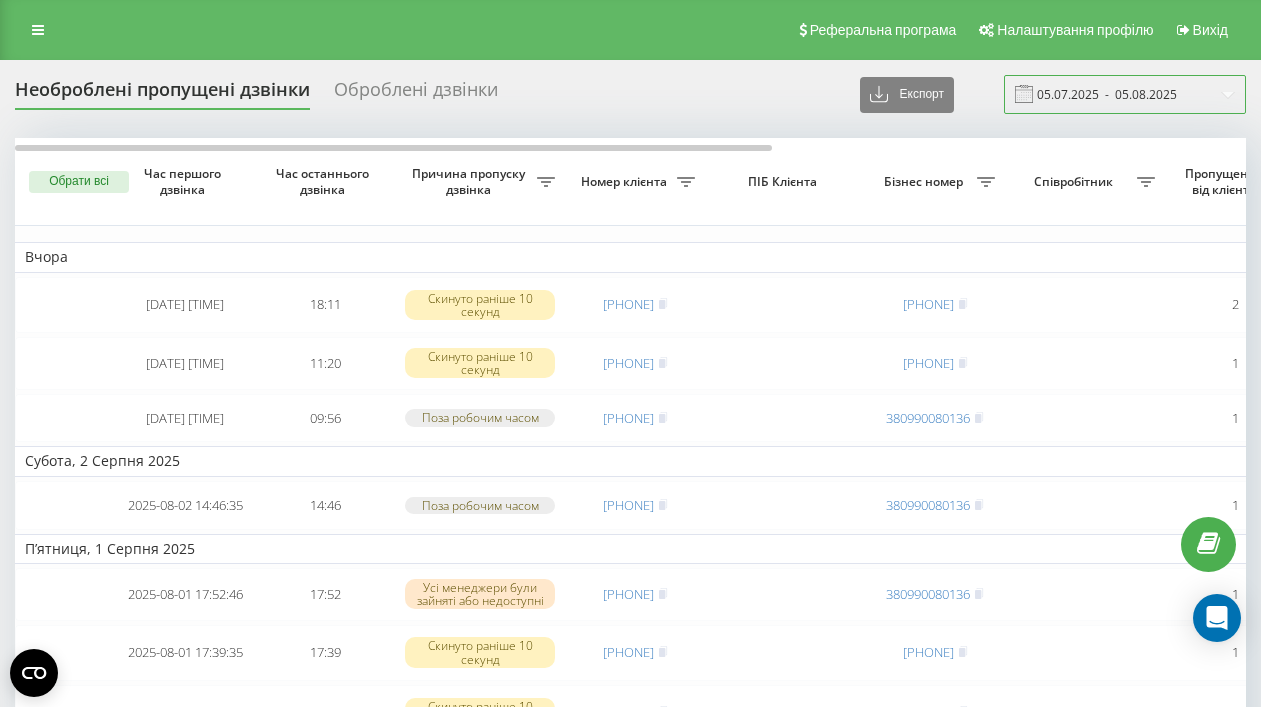click on "05.07.2025  -  05.08.2025" at bounding box center [1125, 94] 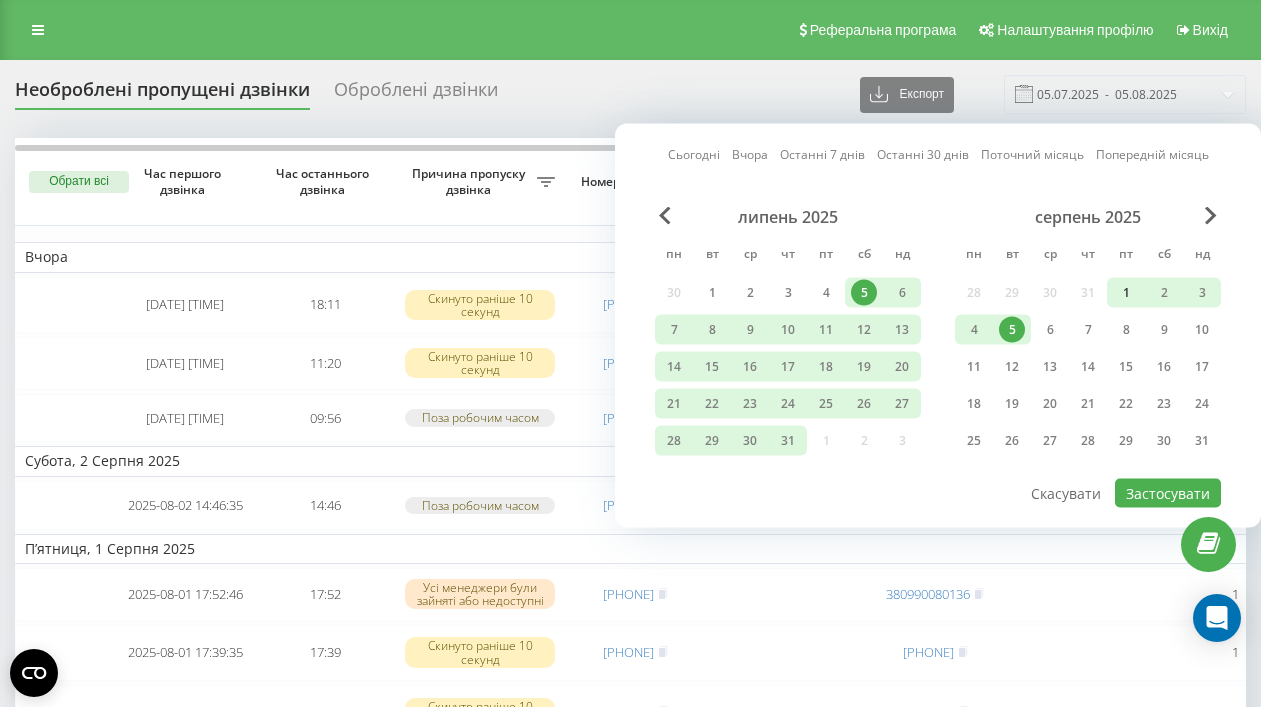 click on "1" at bounding box center [1126, 293] 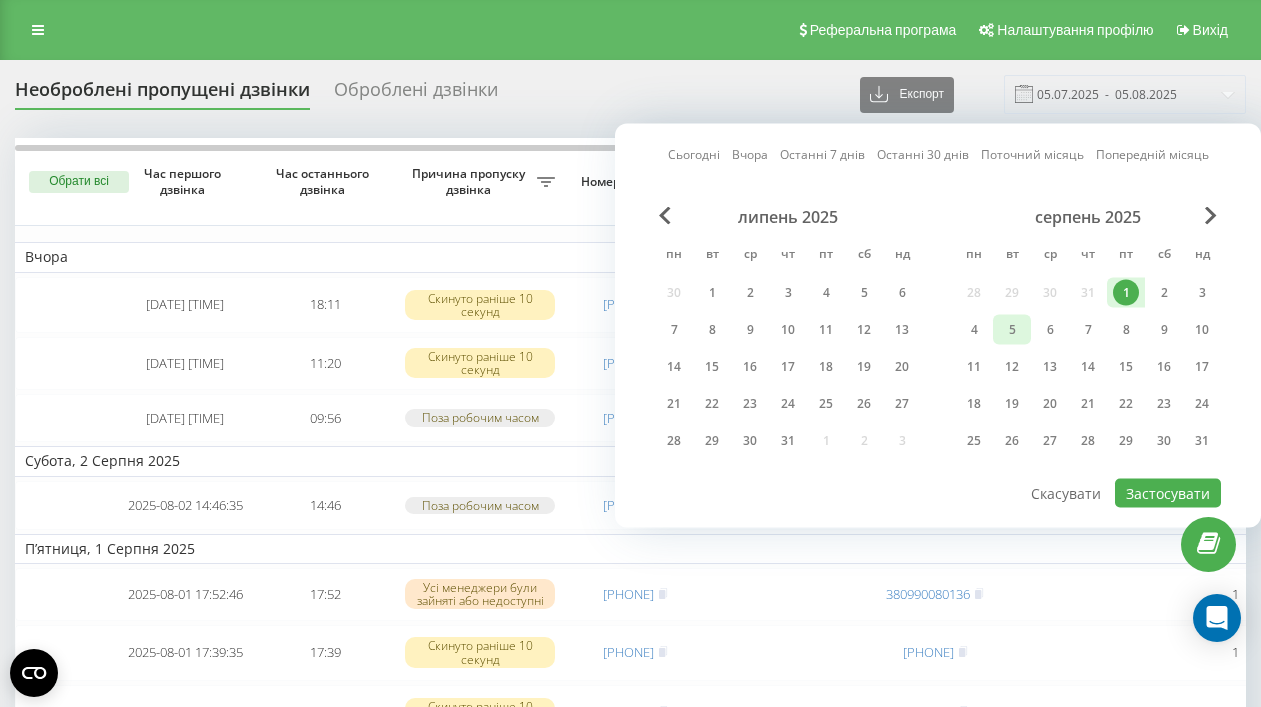 click on "5" at bounding box center (1012, 330) 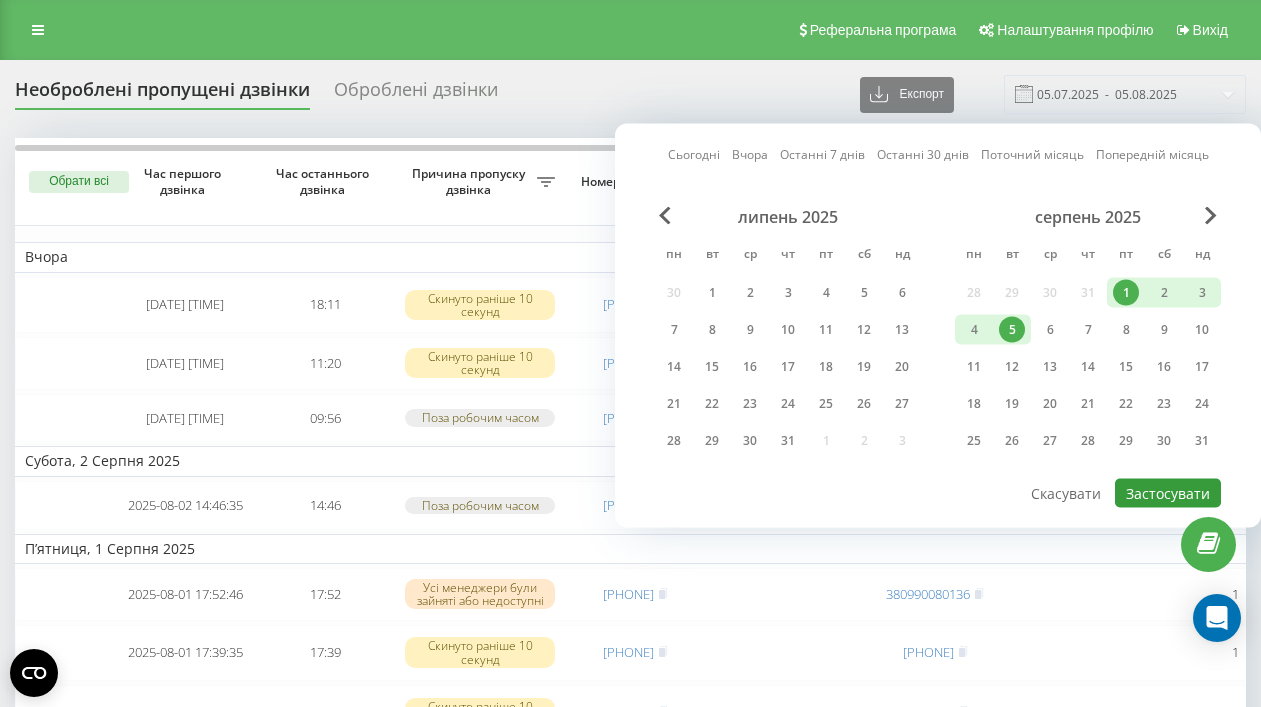 click on "Застосувати" at bounding box center [1168, 493] 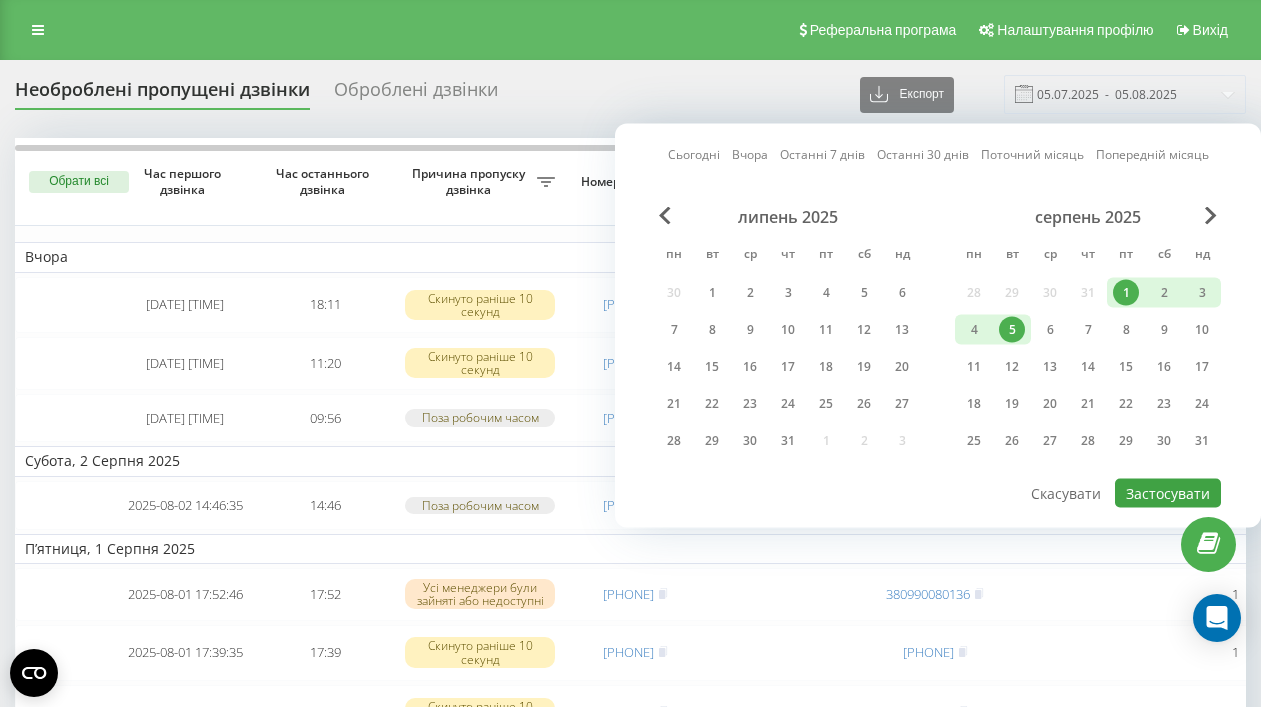 type on "01.08.2025  -  05.08.2025" 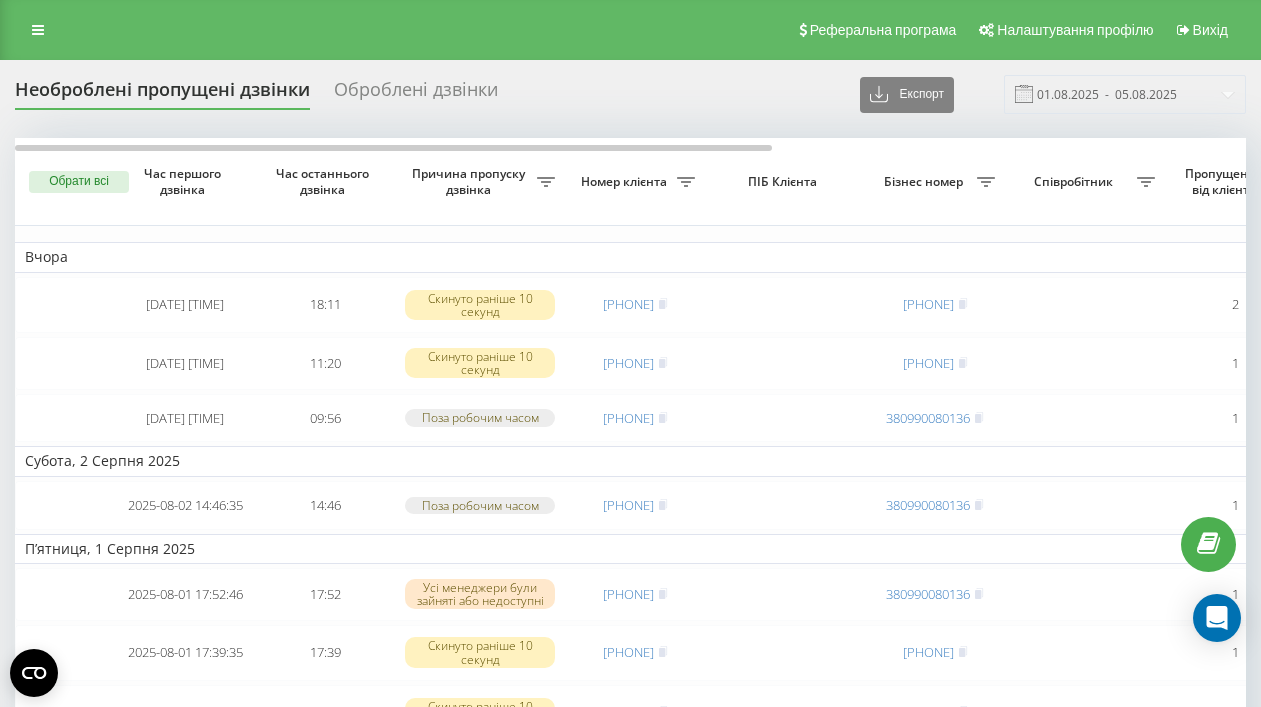 click 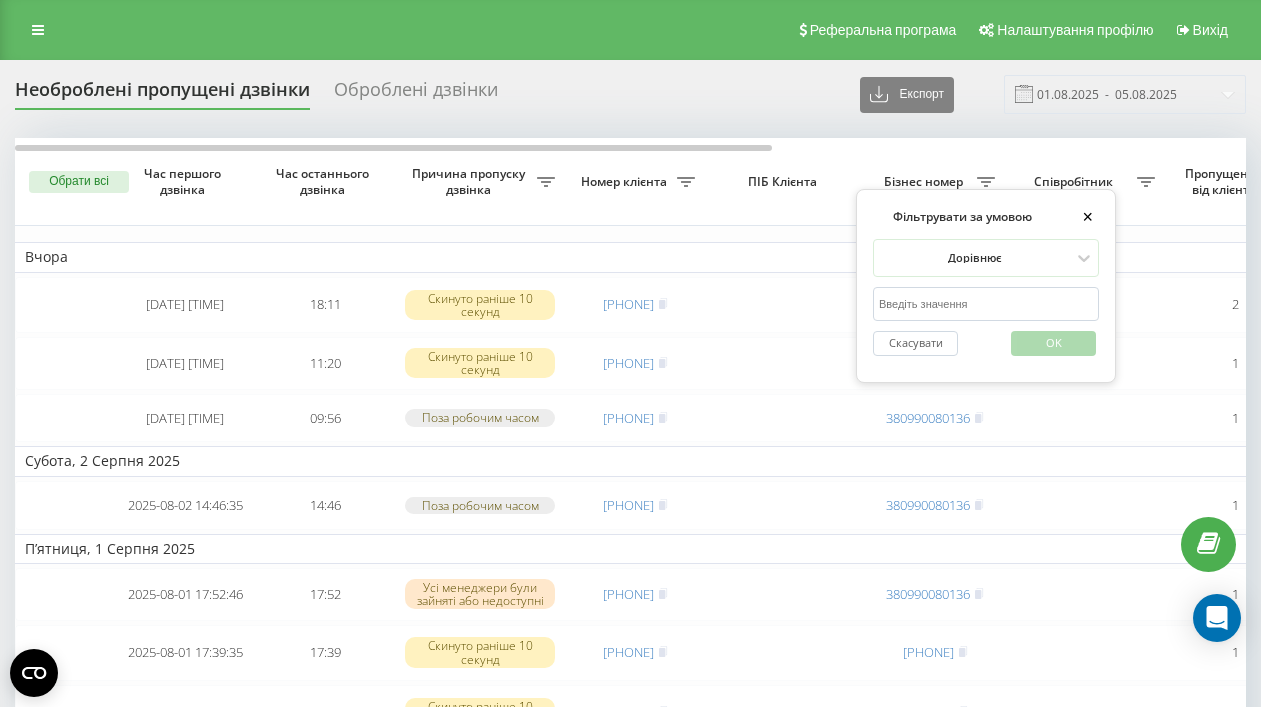 click at bounding box center [986, 304] 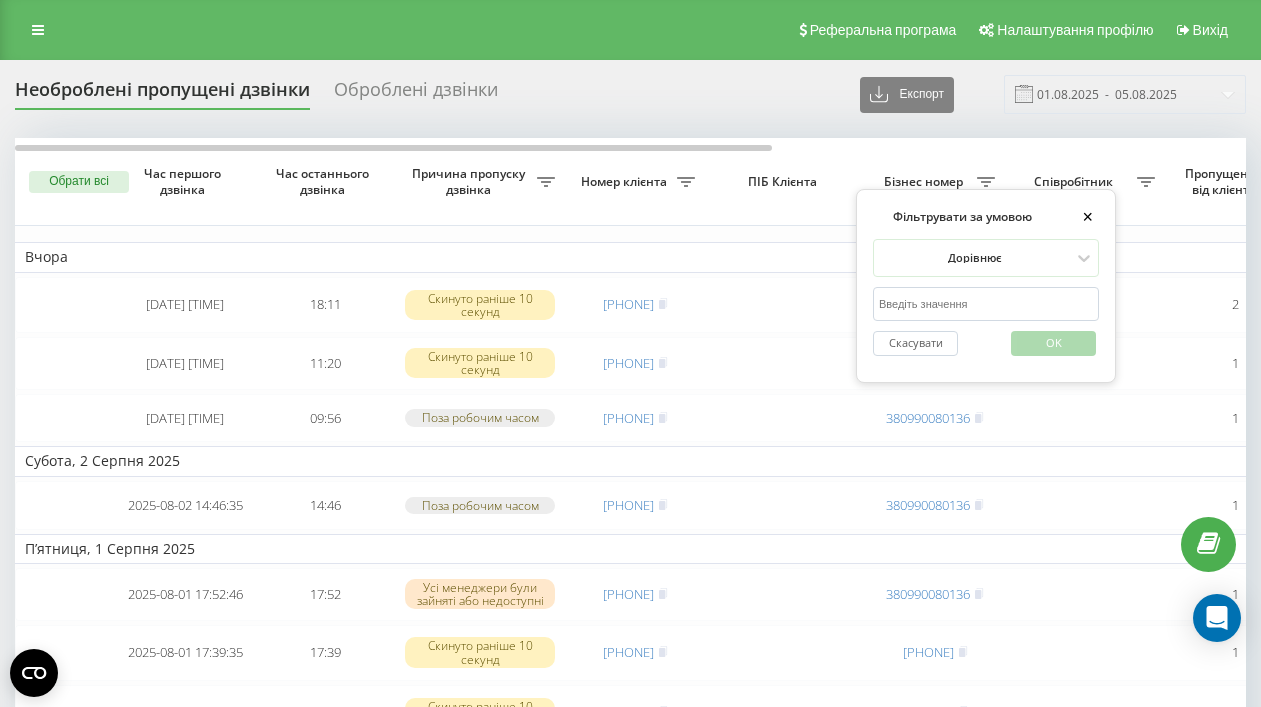 click at bounding box center [986, 304] 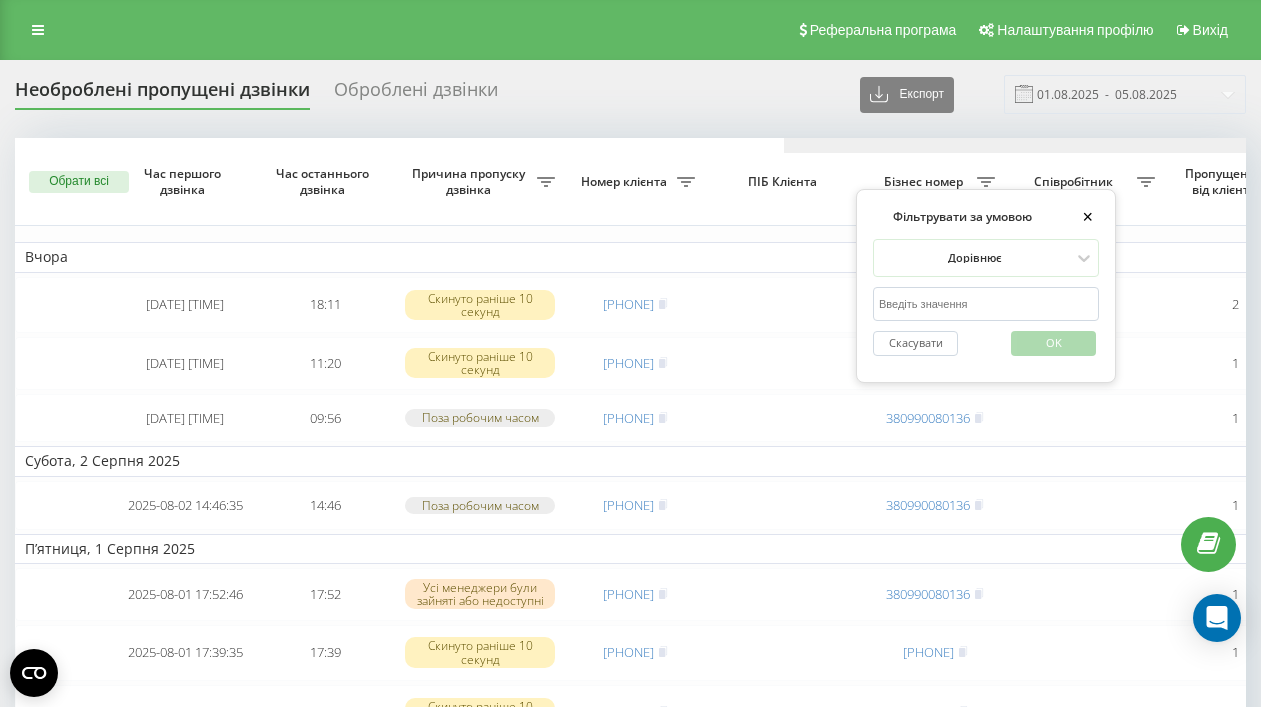 click at bounding box center (1399, 145) 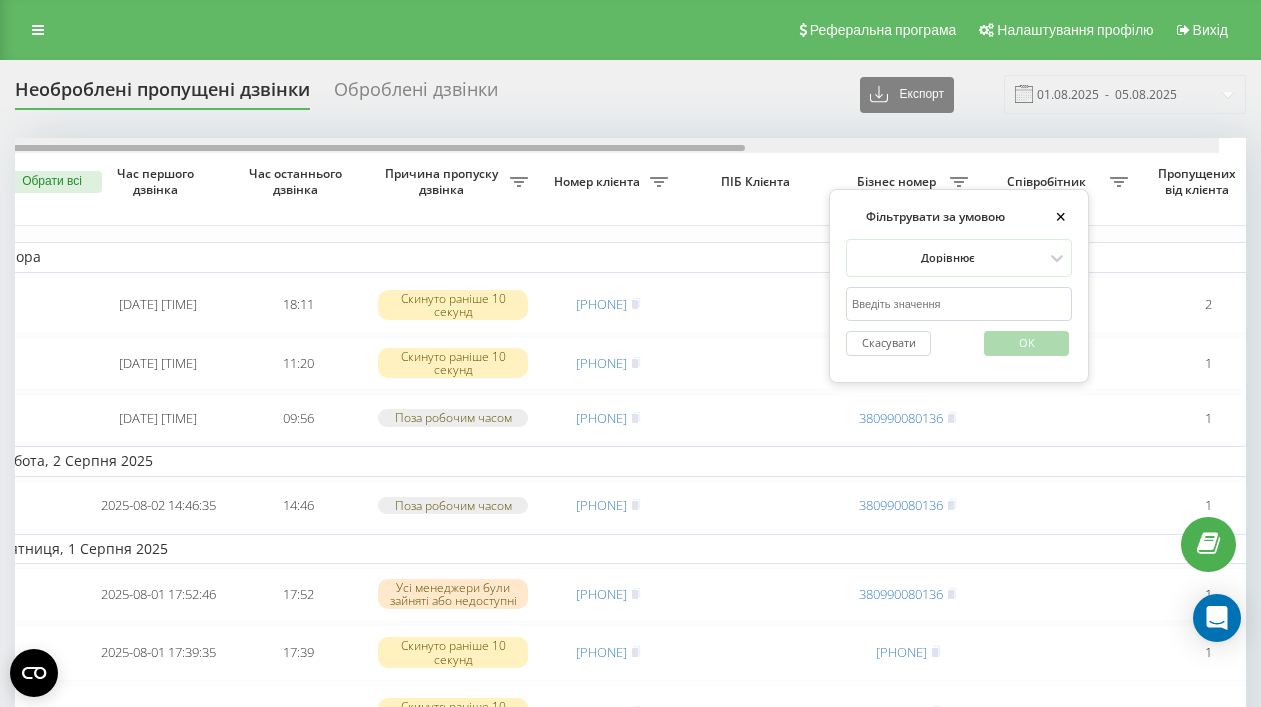 scroll, scrollTop: 0, scrollLeft: 0, axis: both 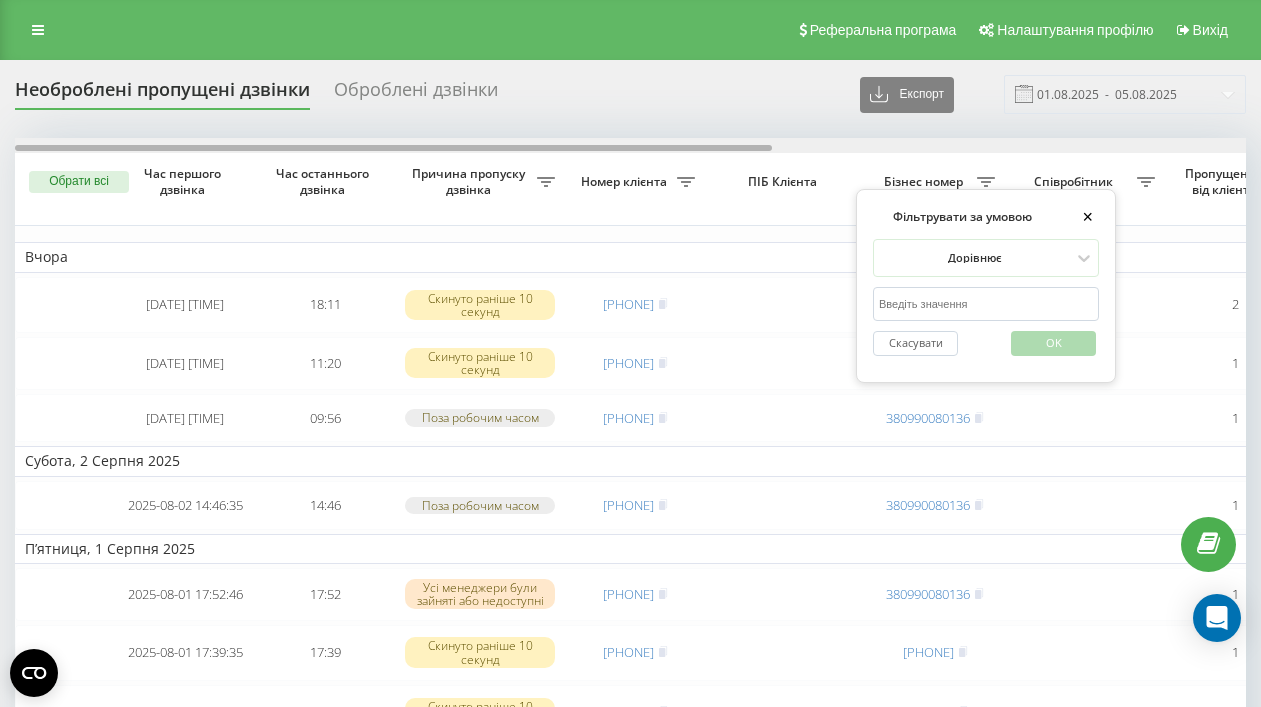 drag, startPoint x: 785, startPoint y: 153, endPoint x: -3, endPoint y: 76, distance: 791.7531 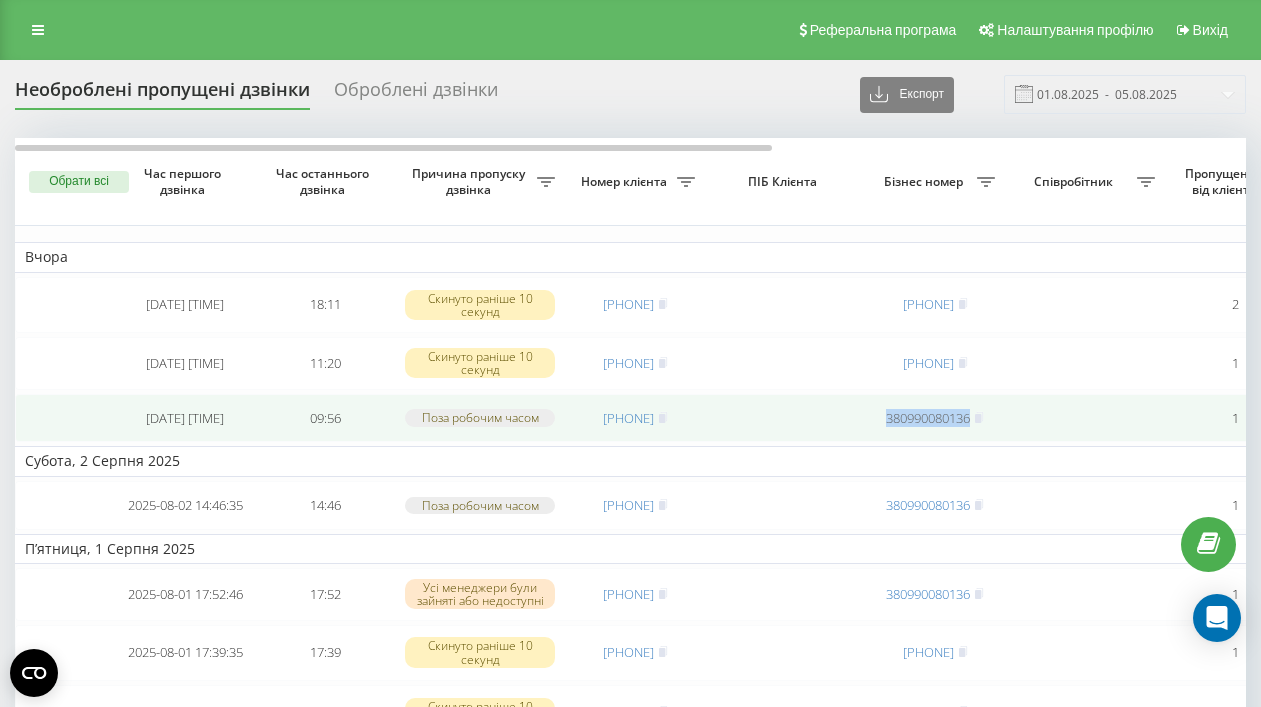 drag, startPoint x: 876, startPoint y: 429, endPoint x: 960, endPoint y: 441, distance: 84.85281 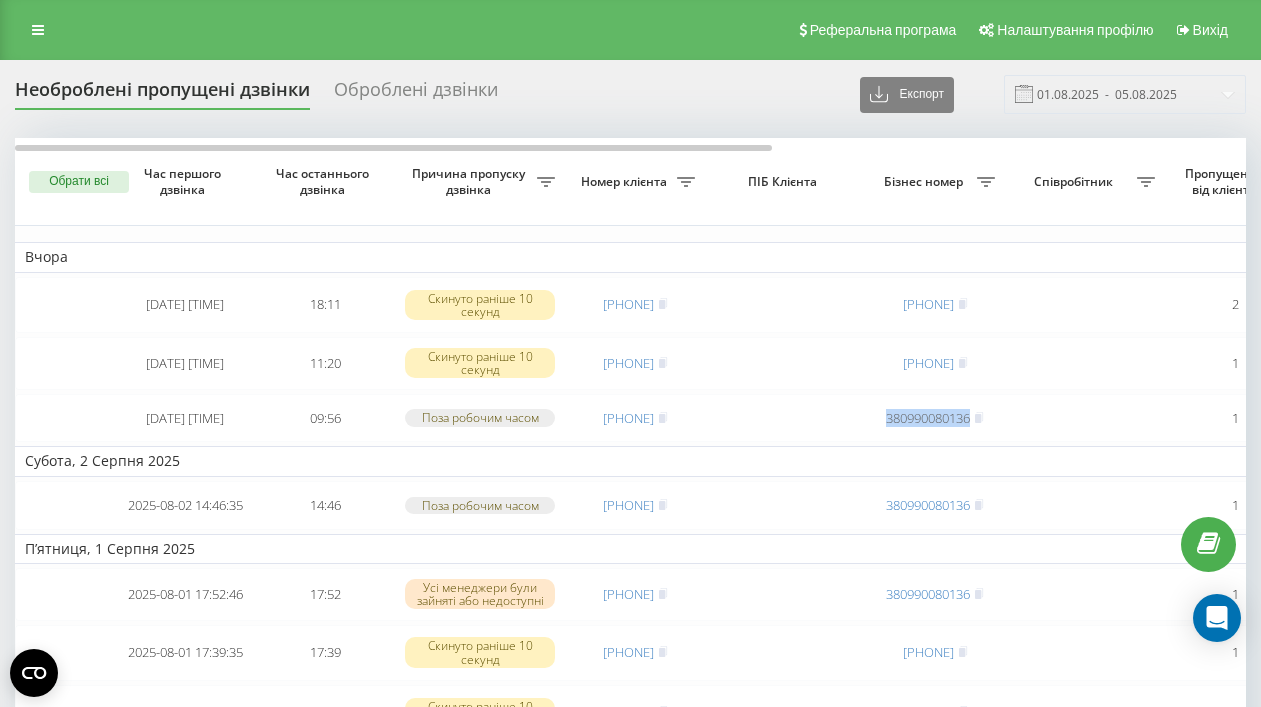 click 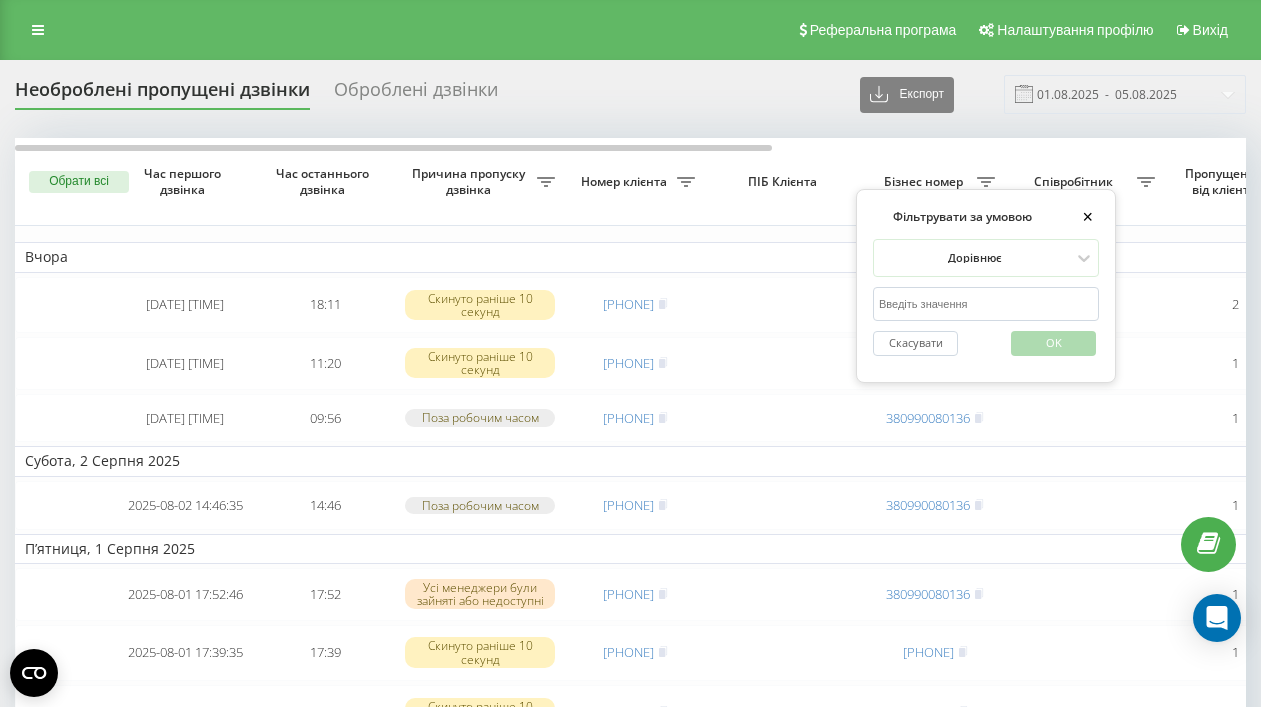 type on "380990080136" 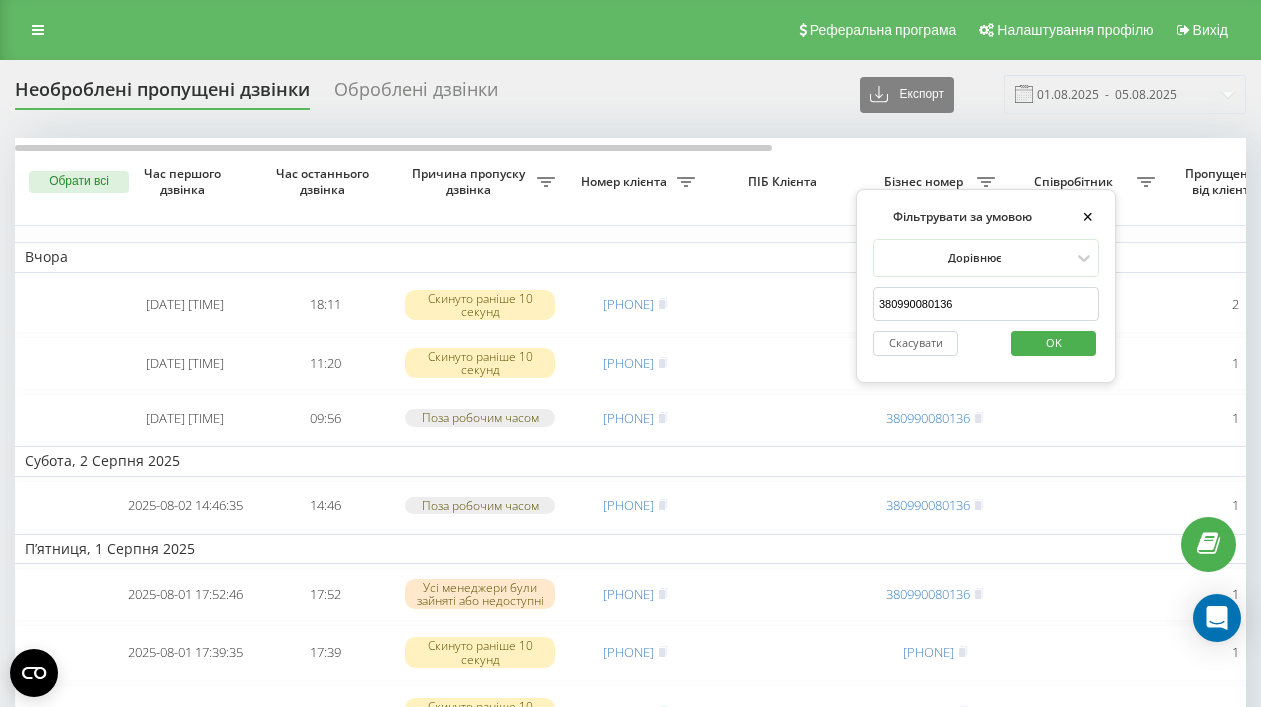 click on "OK" at bounding box center (1054, 342) 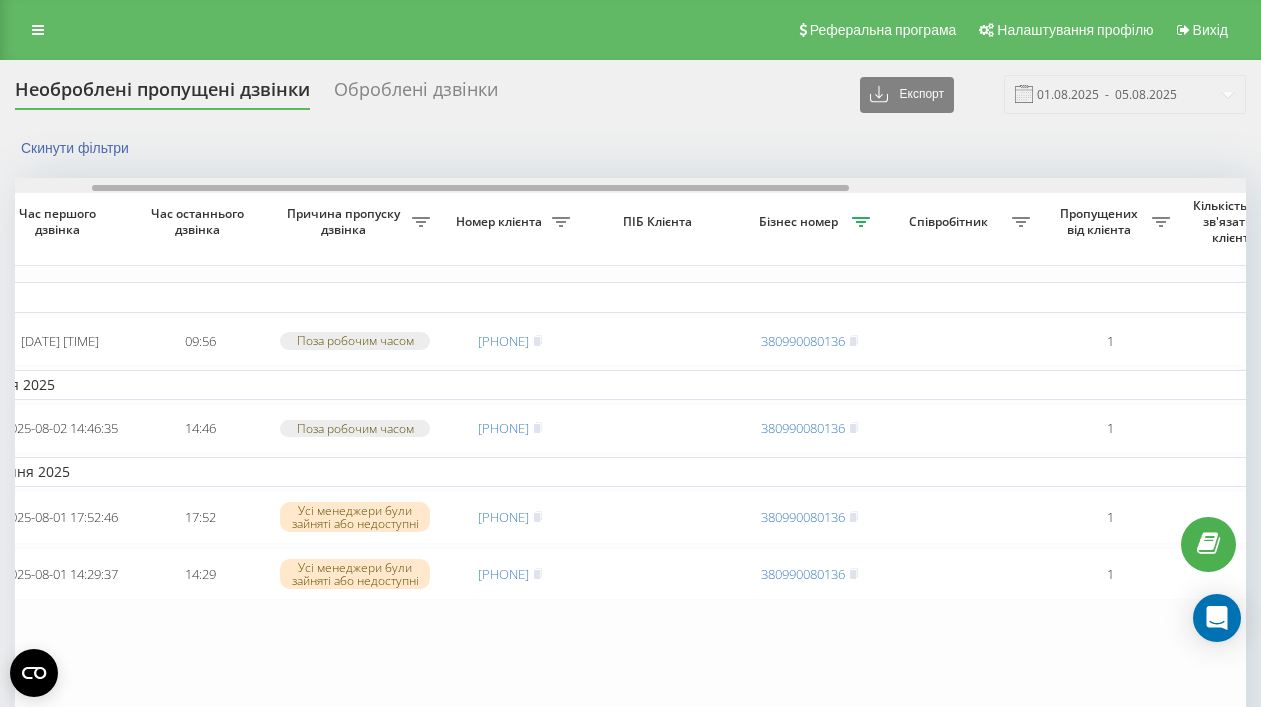 drag, startPoint x: 503, startPoint y: 190, endPoint x: 567, endPoint y: 197, distance: 64.381676 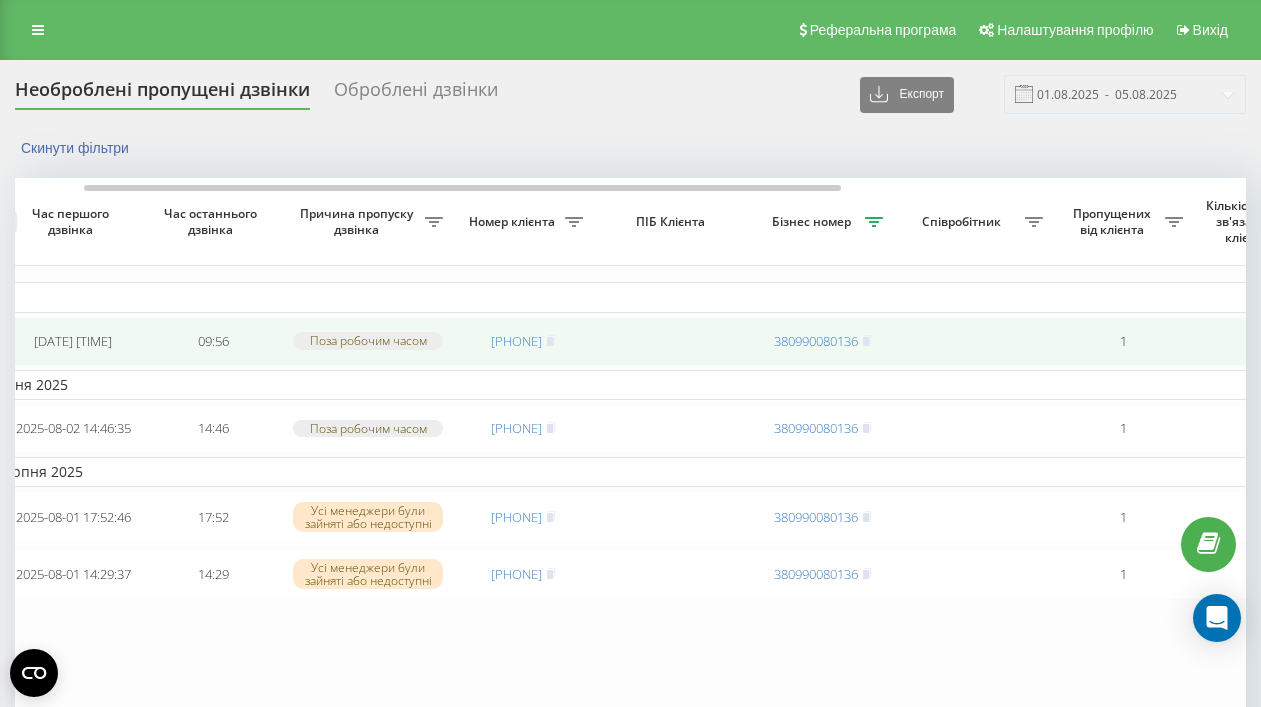 drag, startPoint x: 467, startPoint y: 348, endPoint x: 553, endPoint y: 354, distance: 86.209045 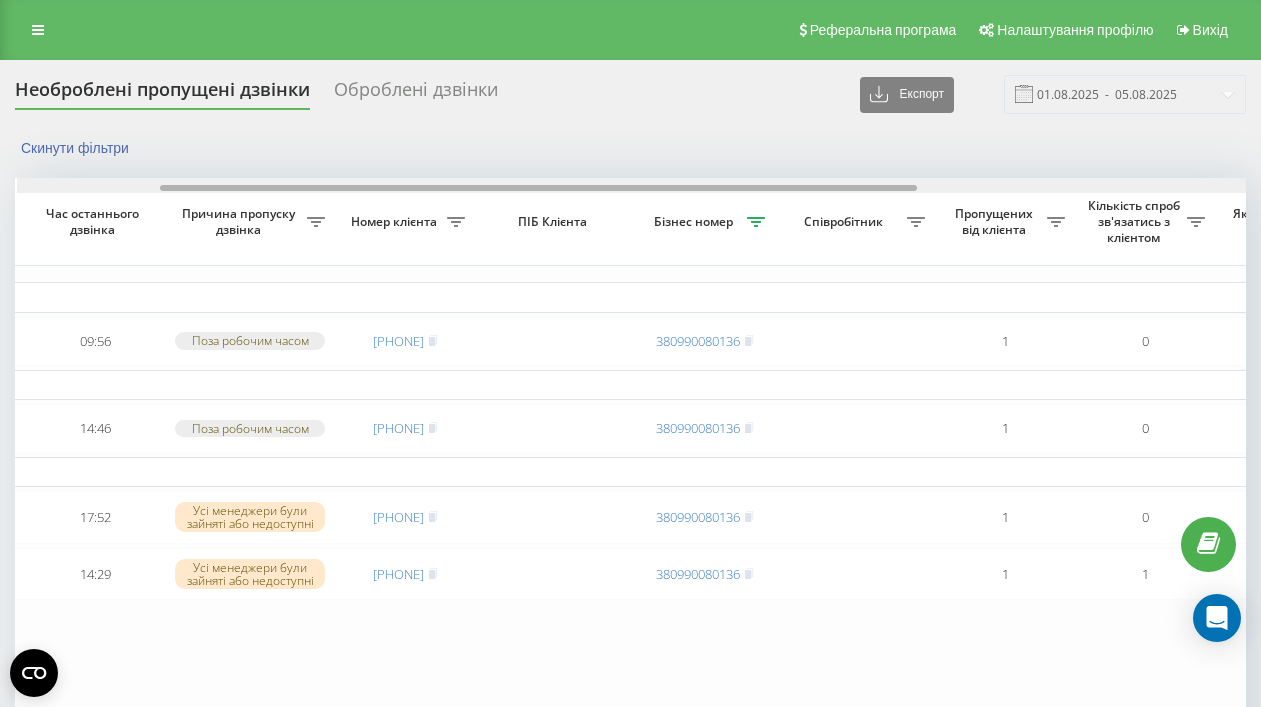 scroll, scrollTop: 0, scrollLeft: 232, axis: horizontal 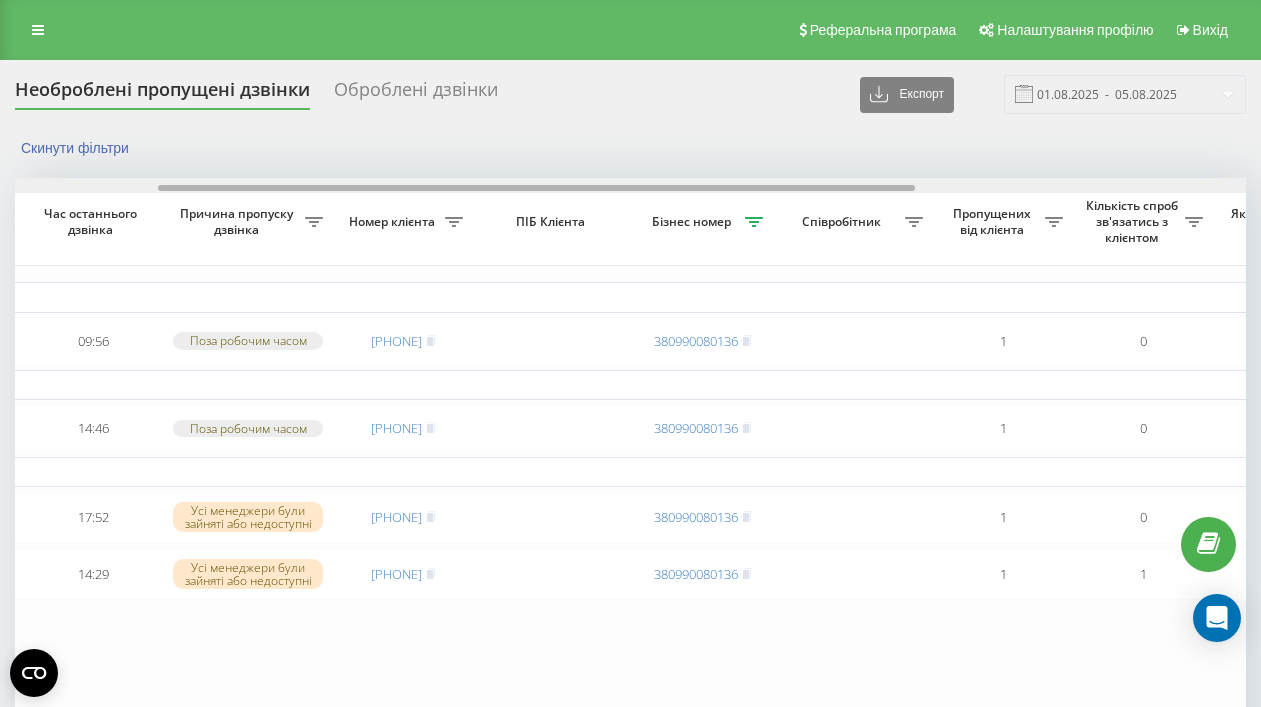 drag, startPoint x: 313, startPoint y: 189, endPoint x: 387, endPoint y: 188, distance: 74.00676 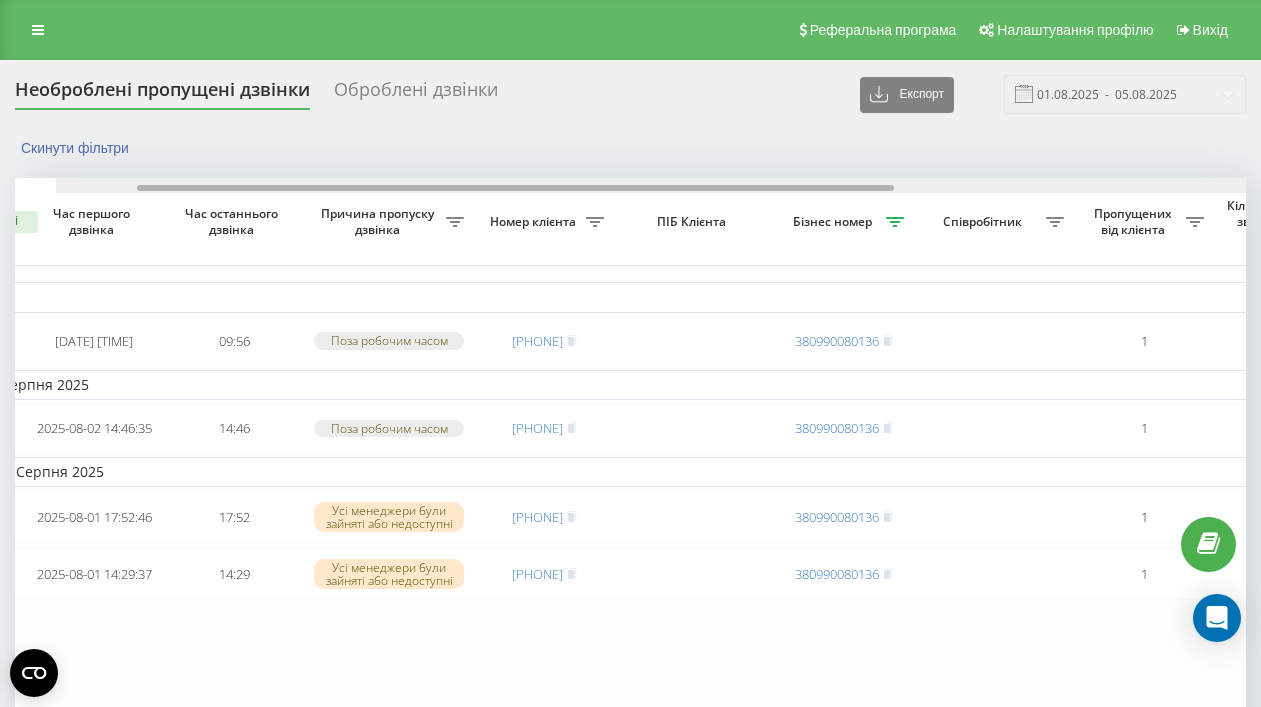 scroll, scrollTop: 0, scrollLeft: 0, axis: both 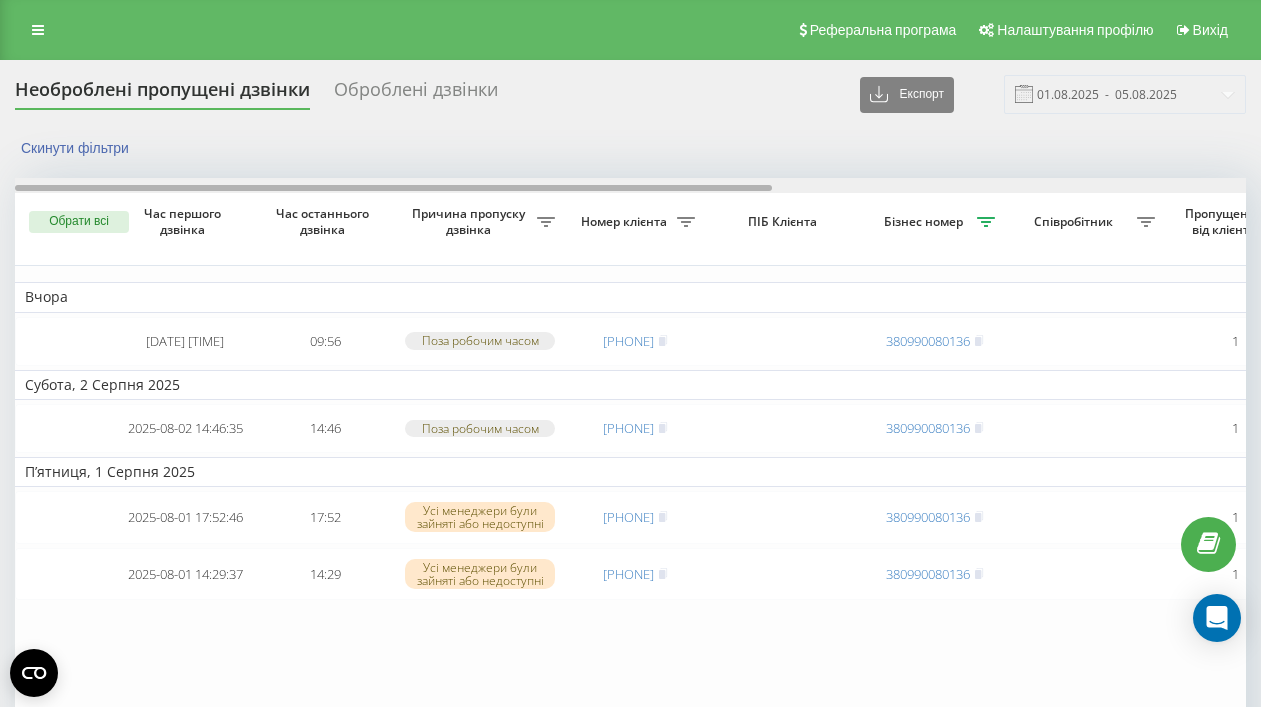drag, startPoint x: 390, startPoint y: 189, endPoint x: 13, endPoint y: 211, distance: 377.64136 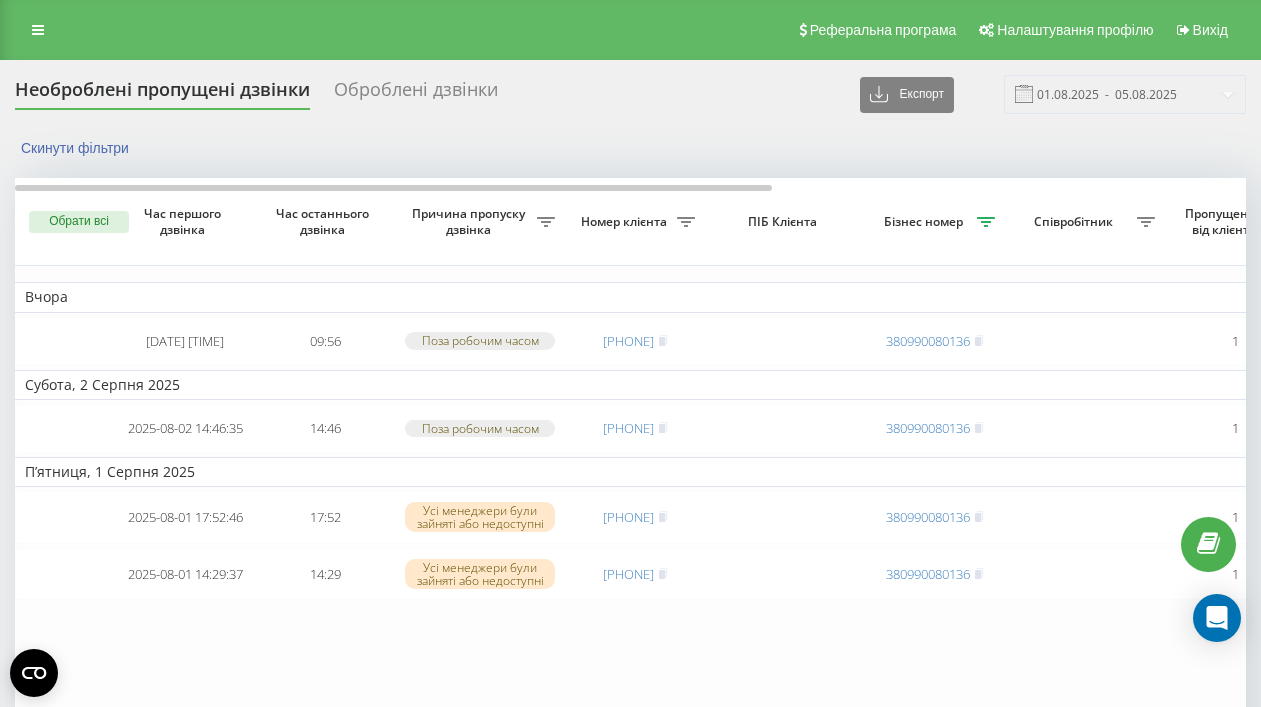 click on "Необроблені пропущені дзвінки Оброблені дзвінки Експорт .csv .xlsx 01.08.2025  -  05.08.2025 Скинути фільтри Обрати всі Час першого дзвінка Час останнього дзвінка Причина пропуску дзвінка Номер клієнта ПІБ Клієнта Бізнес номер Співробітник Пропущених від клієнта Кількість спроб зв'язатись з клієнтом Як довго дзвінок втрачено Назва схеми переадресації Коментар до дзвінка Вчора 2025-08-04 09:56:17 09:56 Поза робочим часом 380991804094 380990080136 1 0 день тому Катерина Орел Обробити Не вдалося зв'язатися Зв'язався з клієнтом за допомогою іншого каналу Інший варіант Субота, 2 Серпня 2025 14:46 1 0" at bounding box center (630, 448) 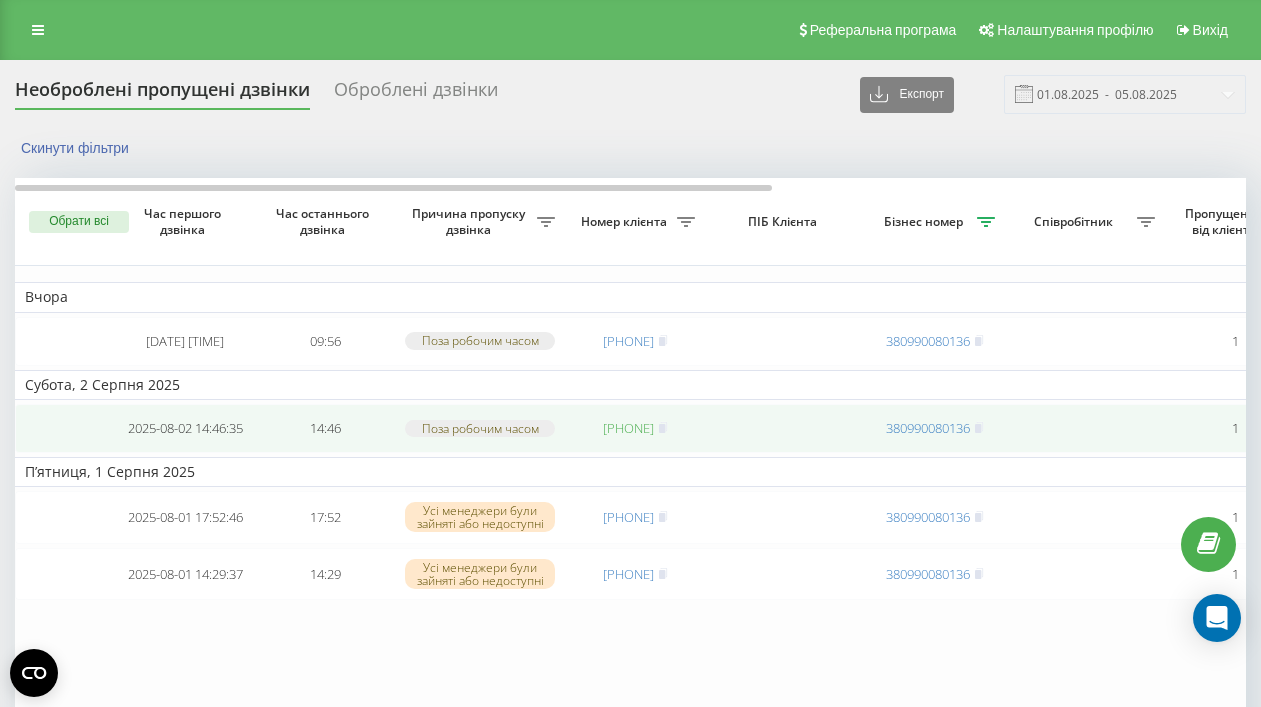 drag, startPoint x: 578, startPoint y: 440, endPoint x: 669, endPoint y: 445, distance: 91.13726 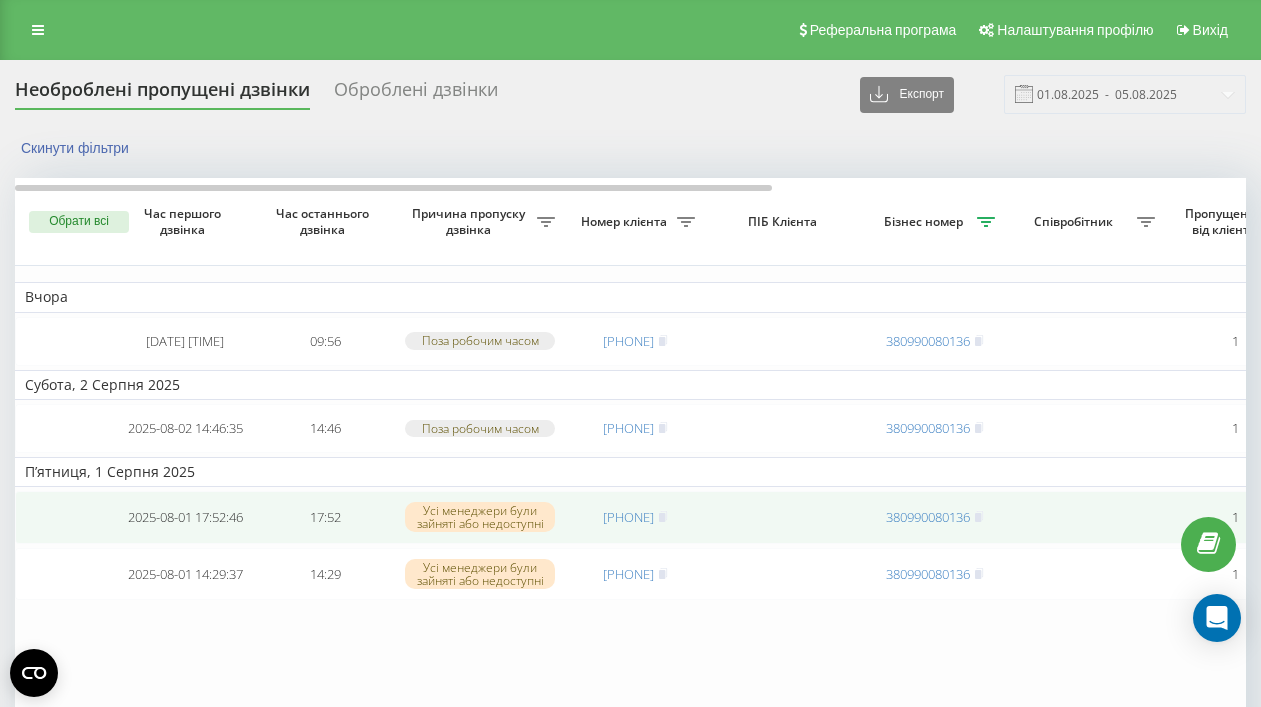 drag, startPoint x: 565, startPoint y: 541, endPoint x: 665, endPoint y: 545, distance: 100.07997 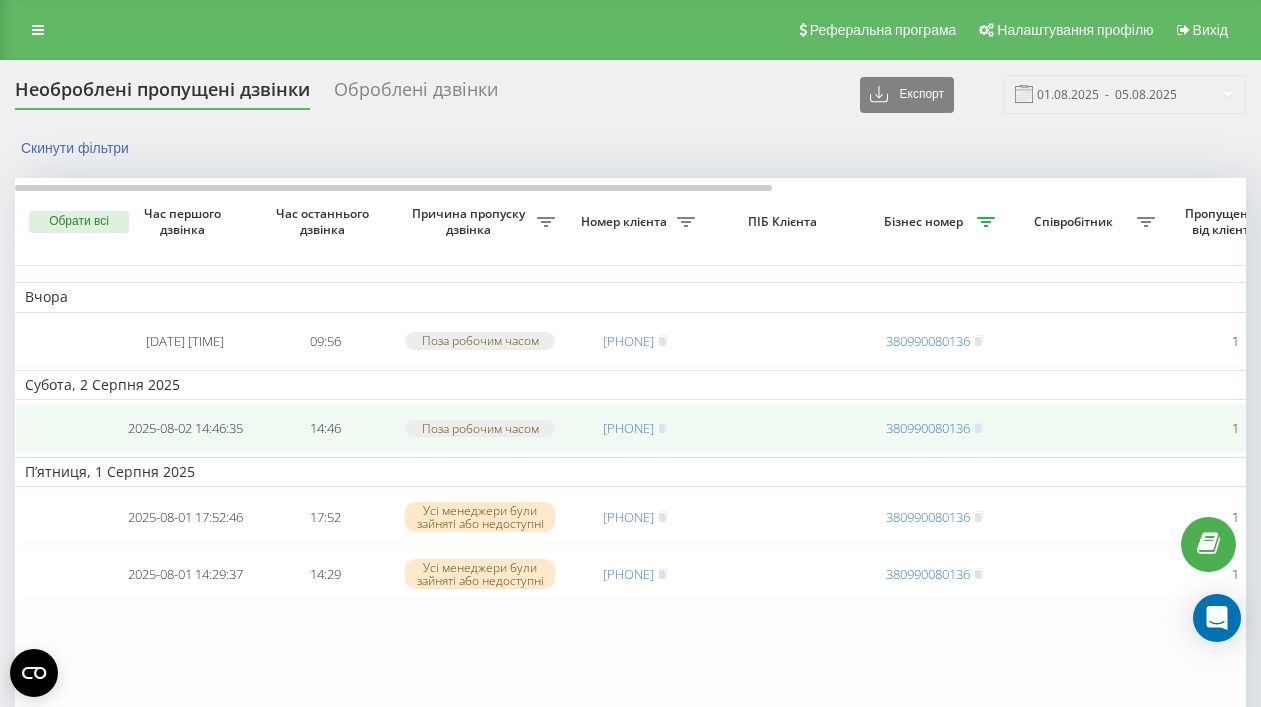 copy on "[PHONE]" 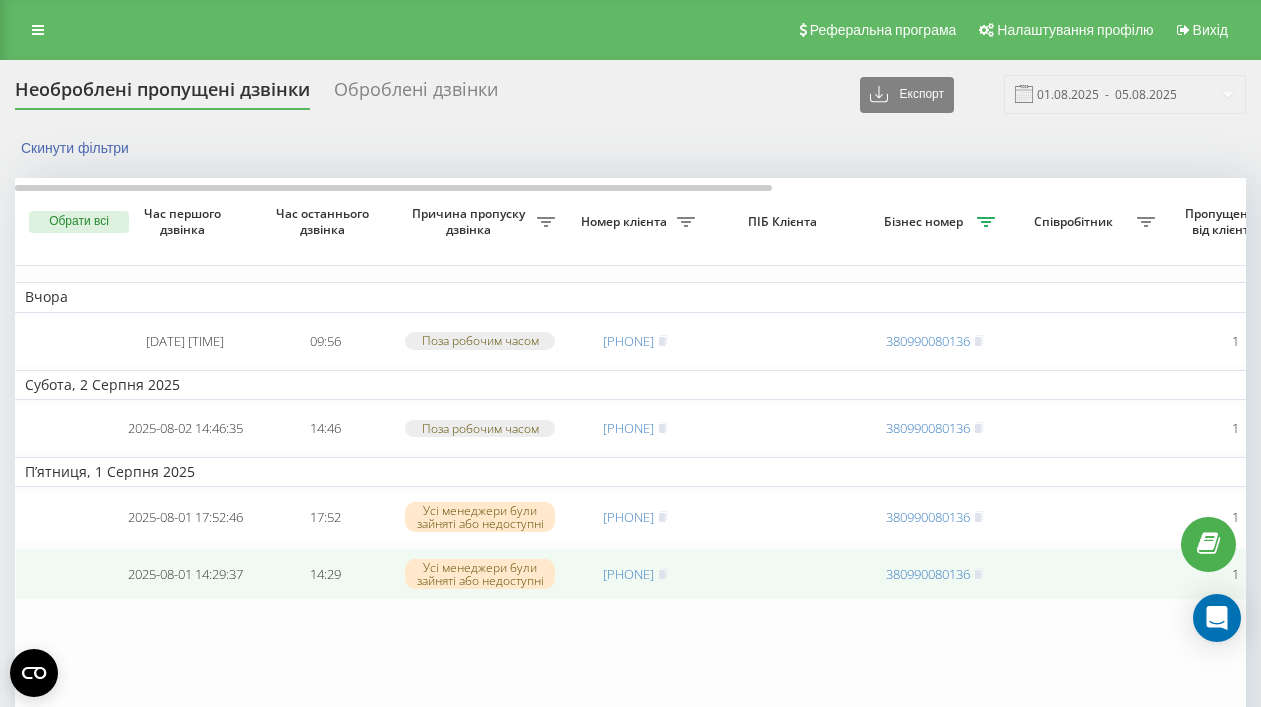 drag, startPoint x: 551, startPoint y: 590, endPoint x: 571, endPoint y: 594, distance: 20.396078 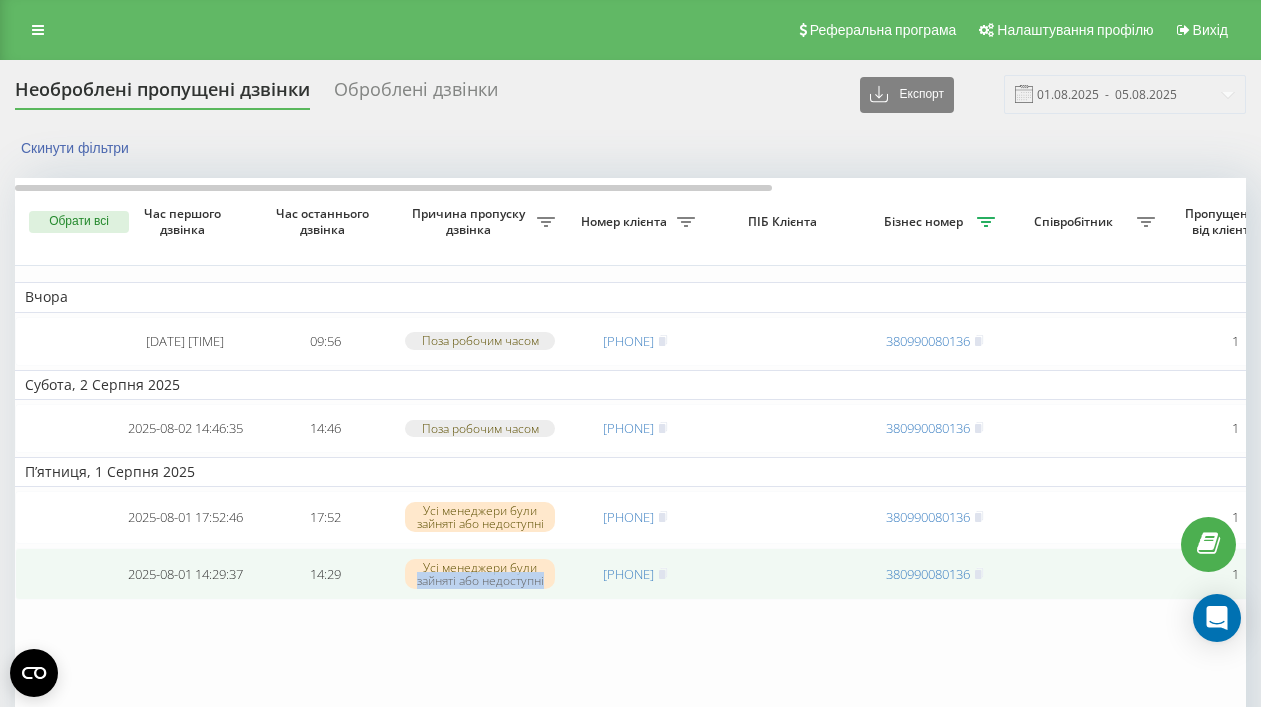 drag, startPoint x: 572, startPoint y: 594, endPoint x: 673, endPoint y: 596, distance: 101.0198 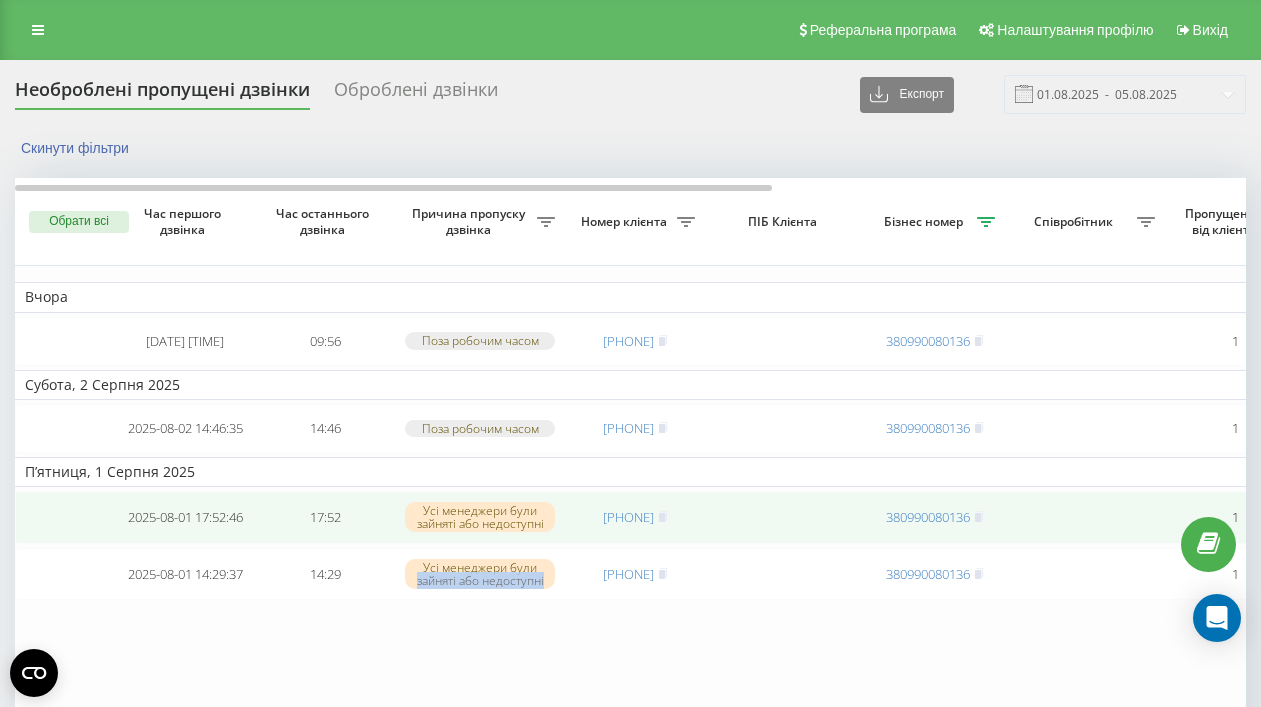 drag, startPoint x: 571, startPoint y: 533, endPoint x: 667, endPoint y: 543, distance: 96.519424 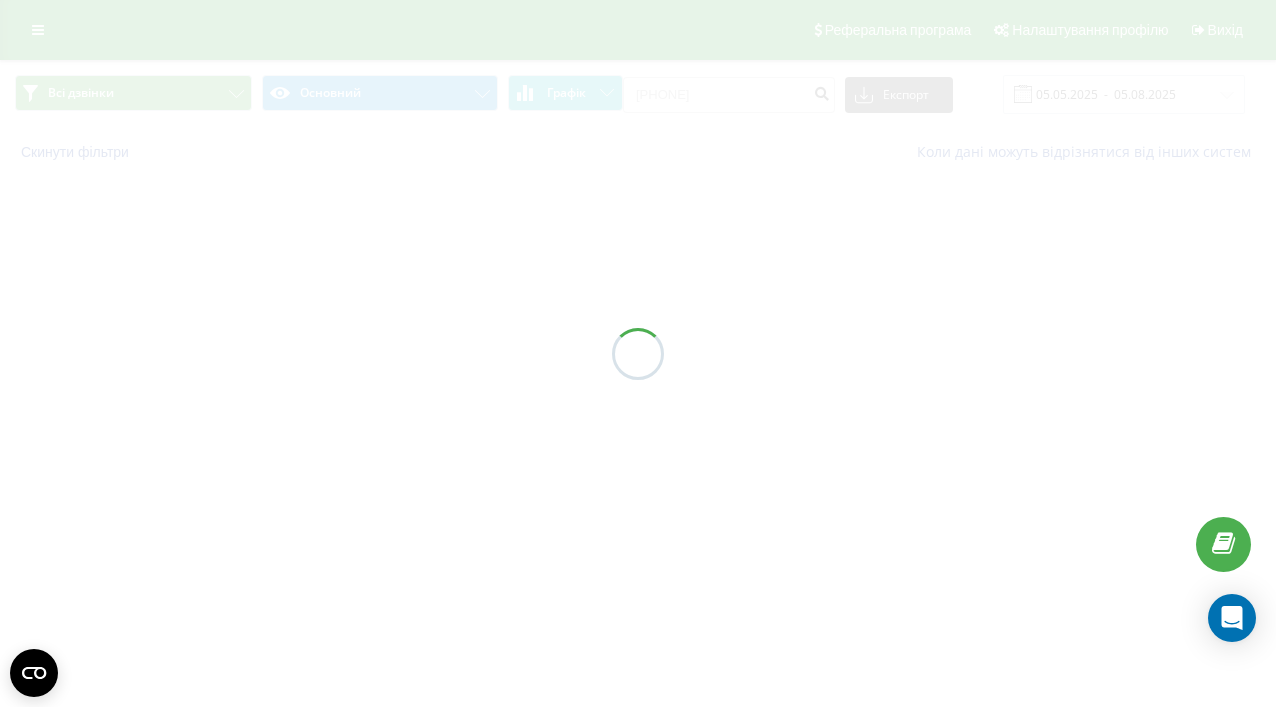 scroll, scrollTop: 0, scrollLeft: 0, axis: both 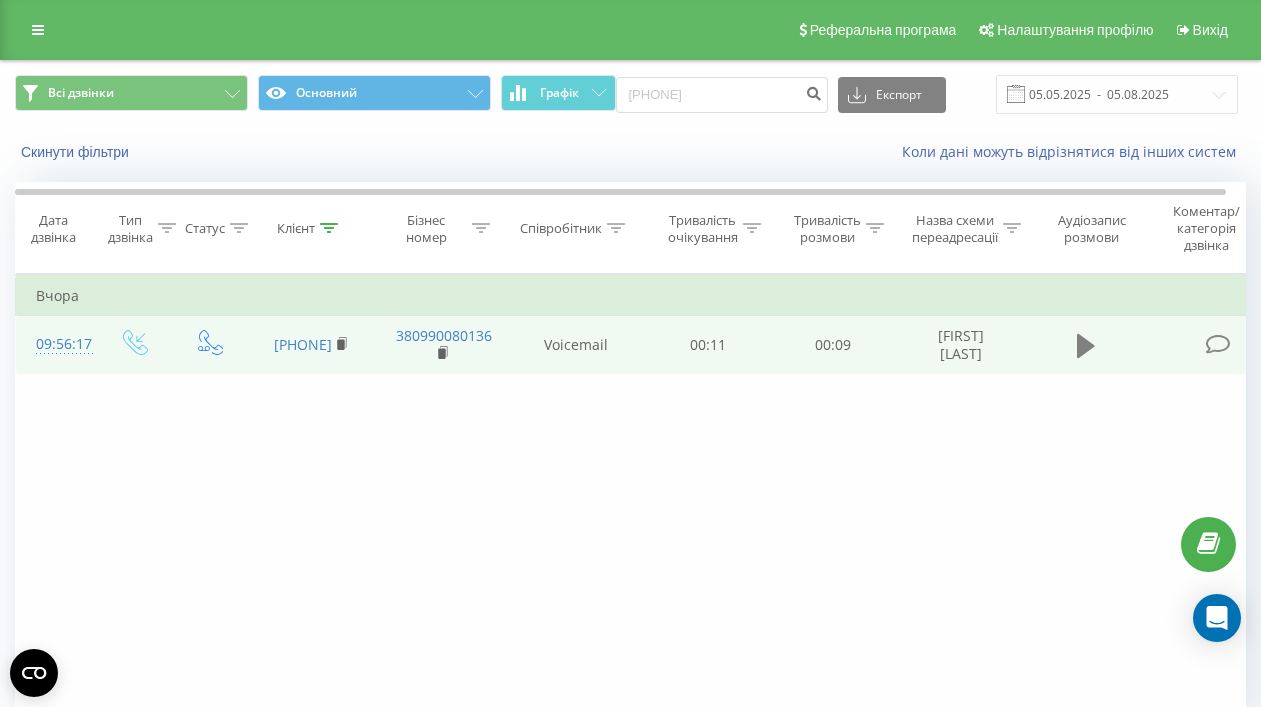click 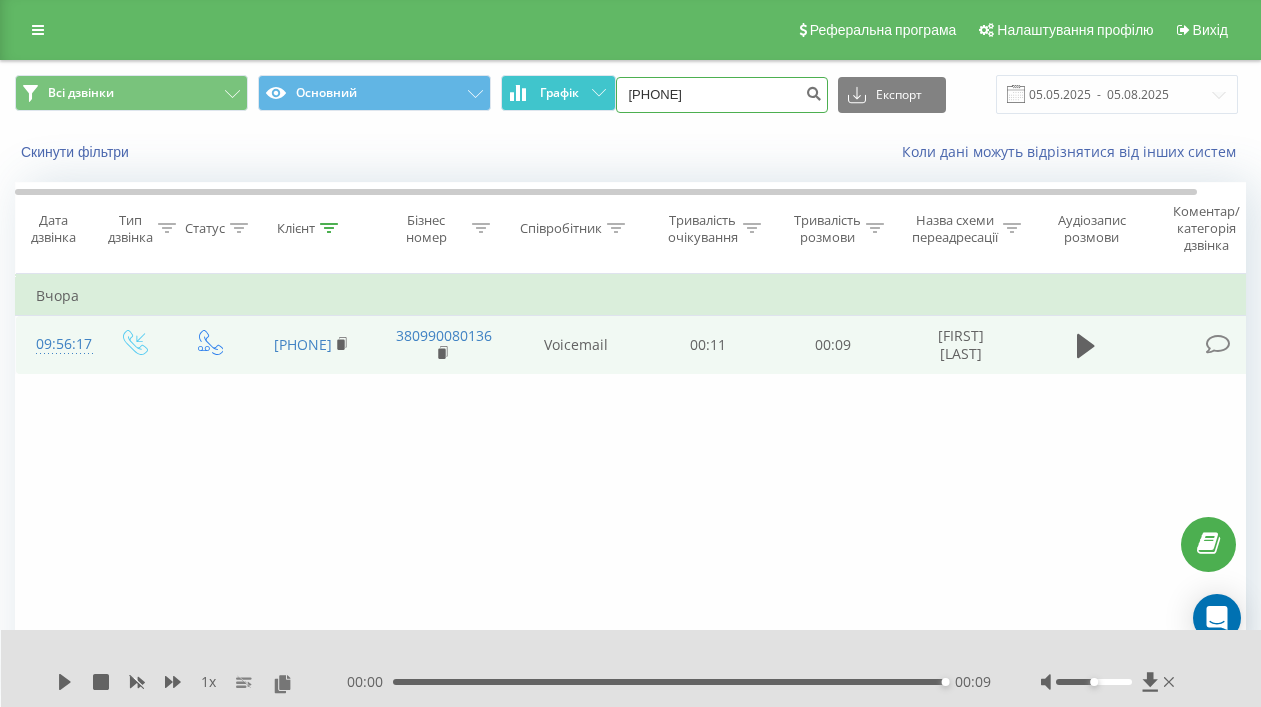 drag, startPoint x: 759, startPoint y: 89, endPoint x: 585, endPoint y: 87, distance: 174.01149 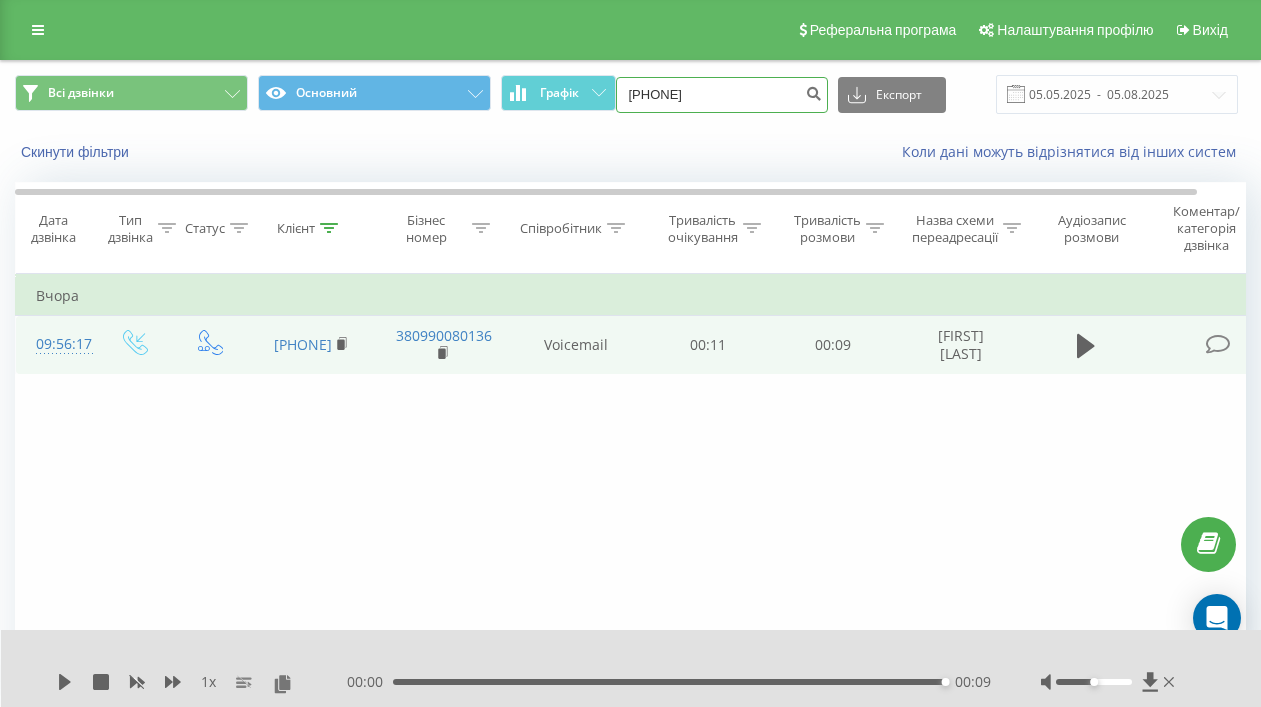 type on "[PHONE]" 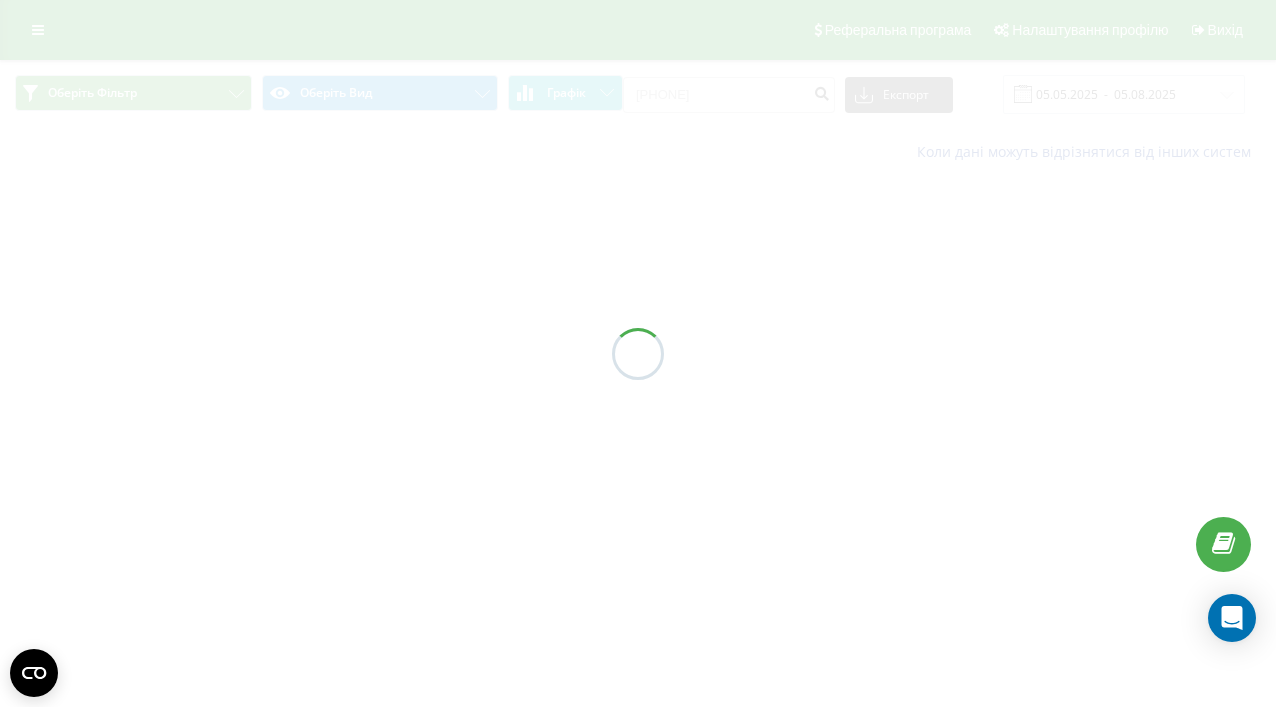scroll, scrollTop: 0, scrollLeft: 0, axis: both 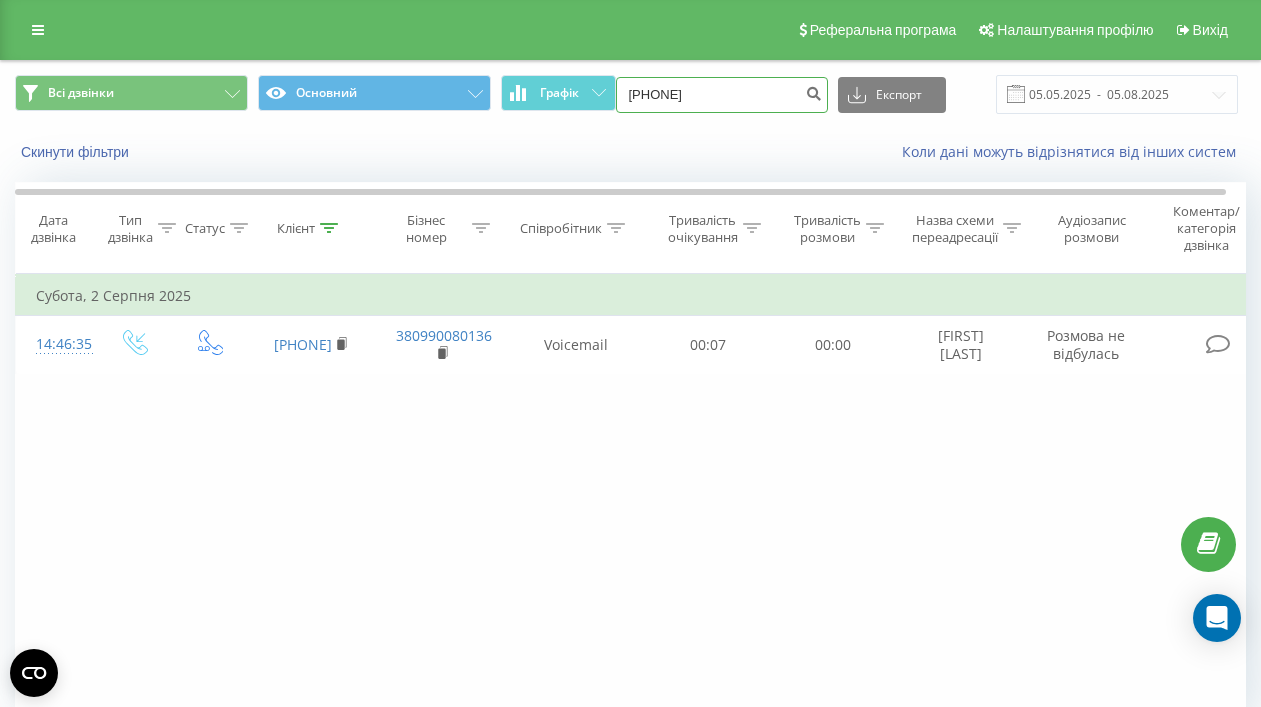 drag, startPoint x: 764, startPoint y: 99, endPoint x: 624, endPoint y: 95, distance: 140.05713 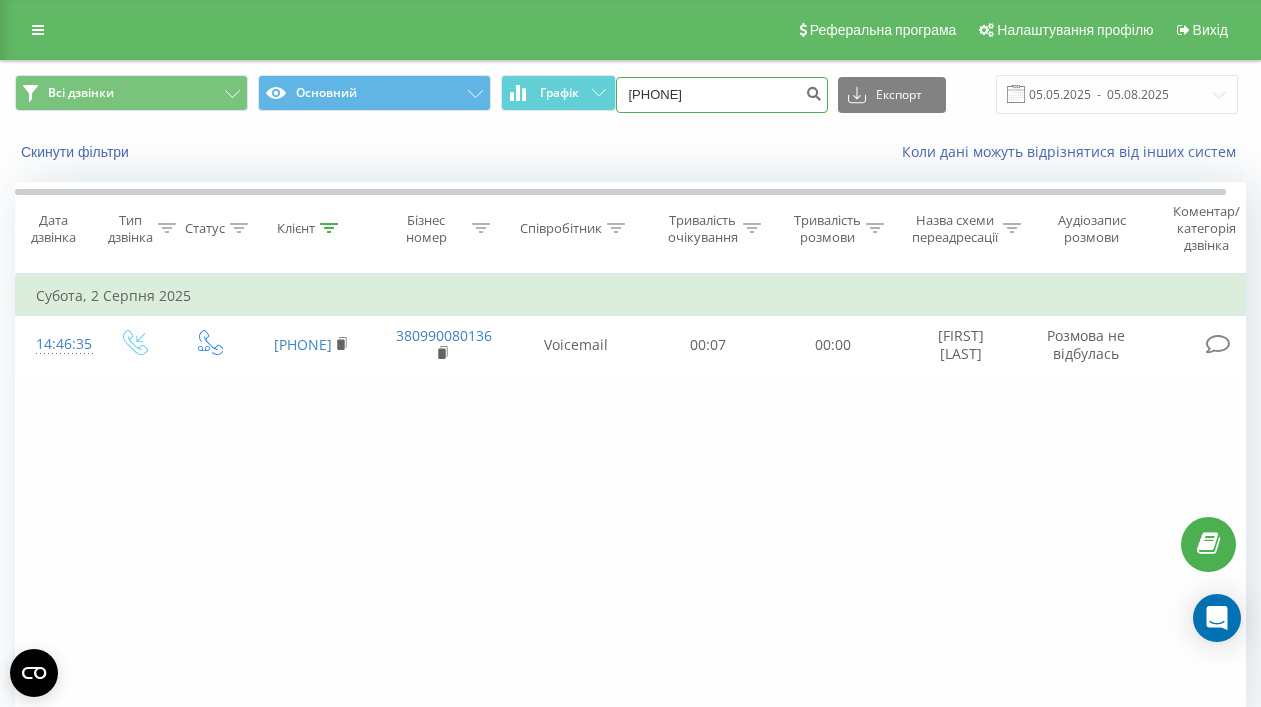 type on "[PHONE]" 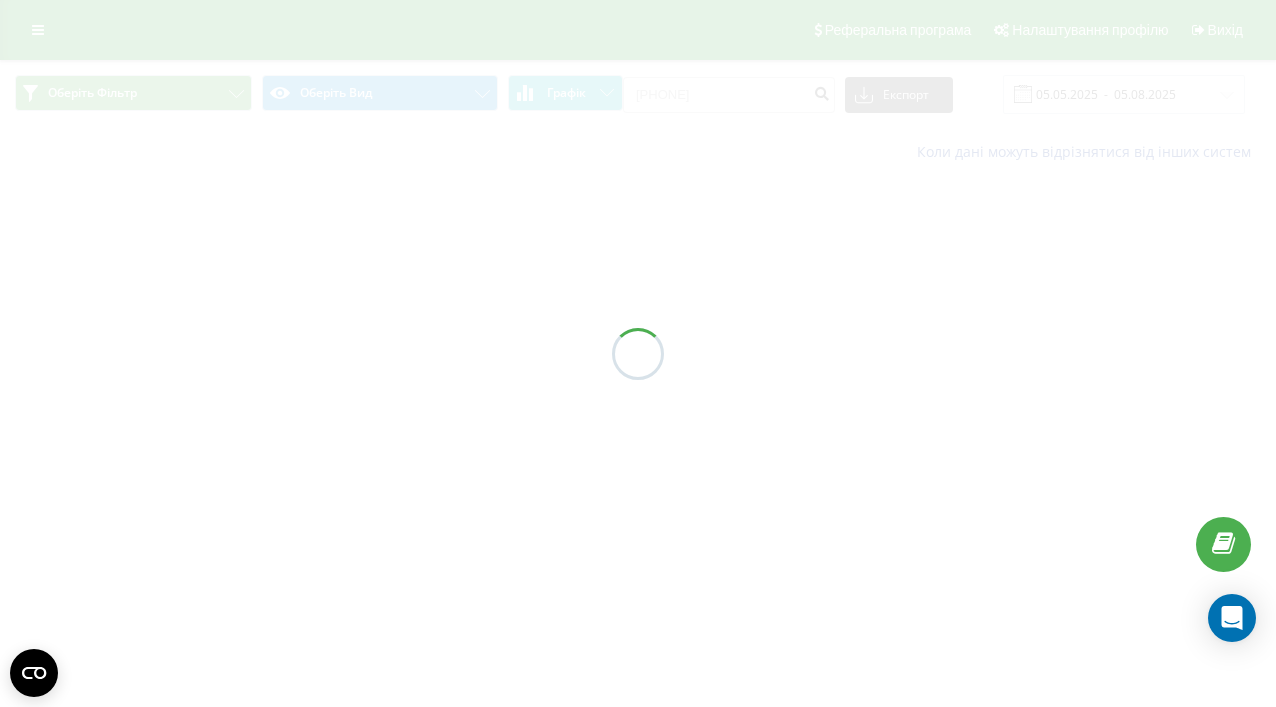 scroll, scrollTop: 0, scrollLeft: 0, axis: both 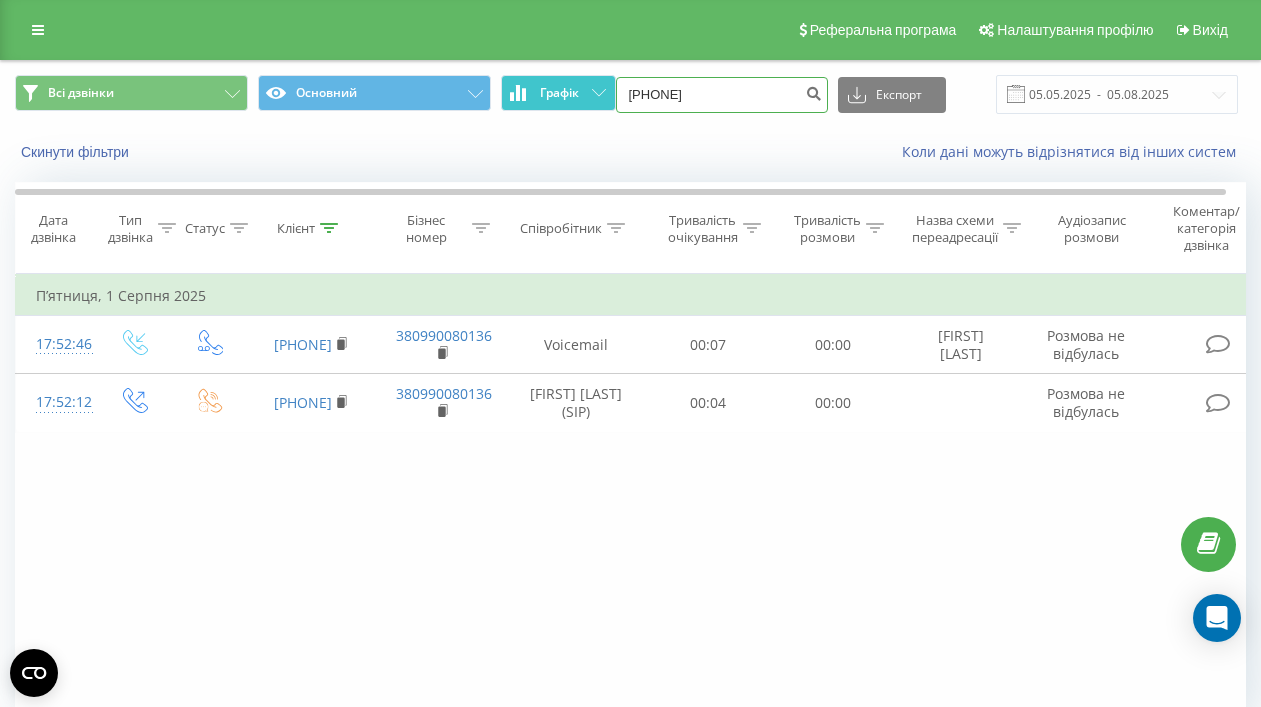 drag, startPoint x: 756, startPoint y: 98, endPoint x: 533, endPoint y: 88, distance: 223.2241 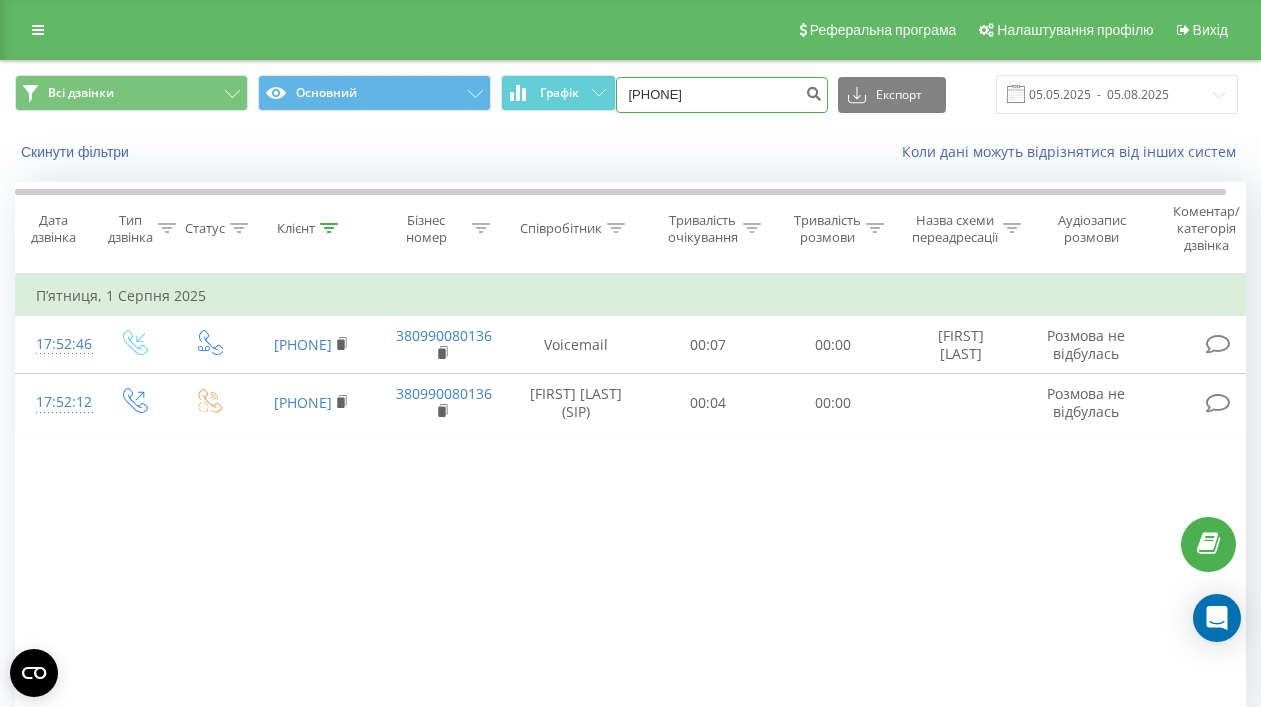type on "[PHONE]" 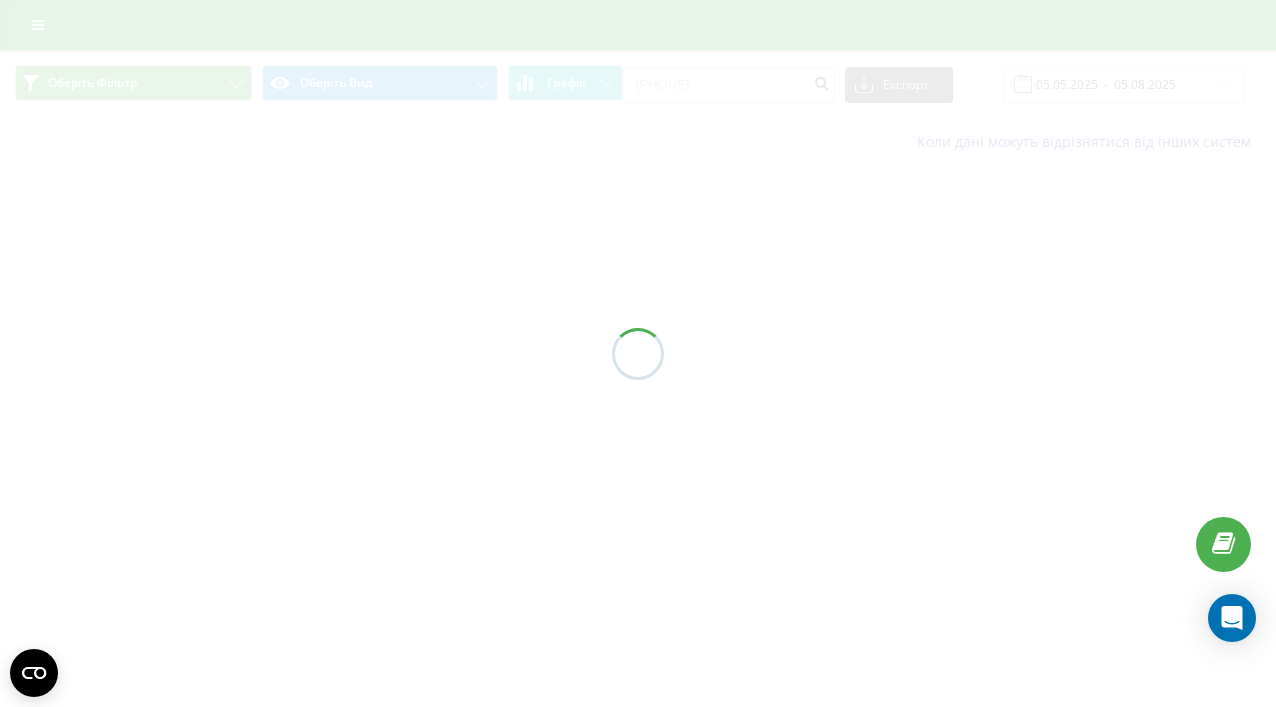 scroll, scrollTop: 0, scrollLeft: 0, axis: both 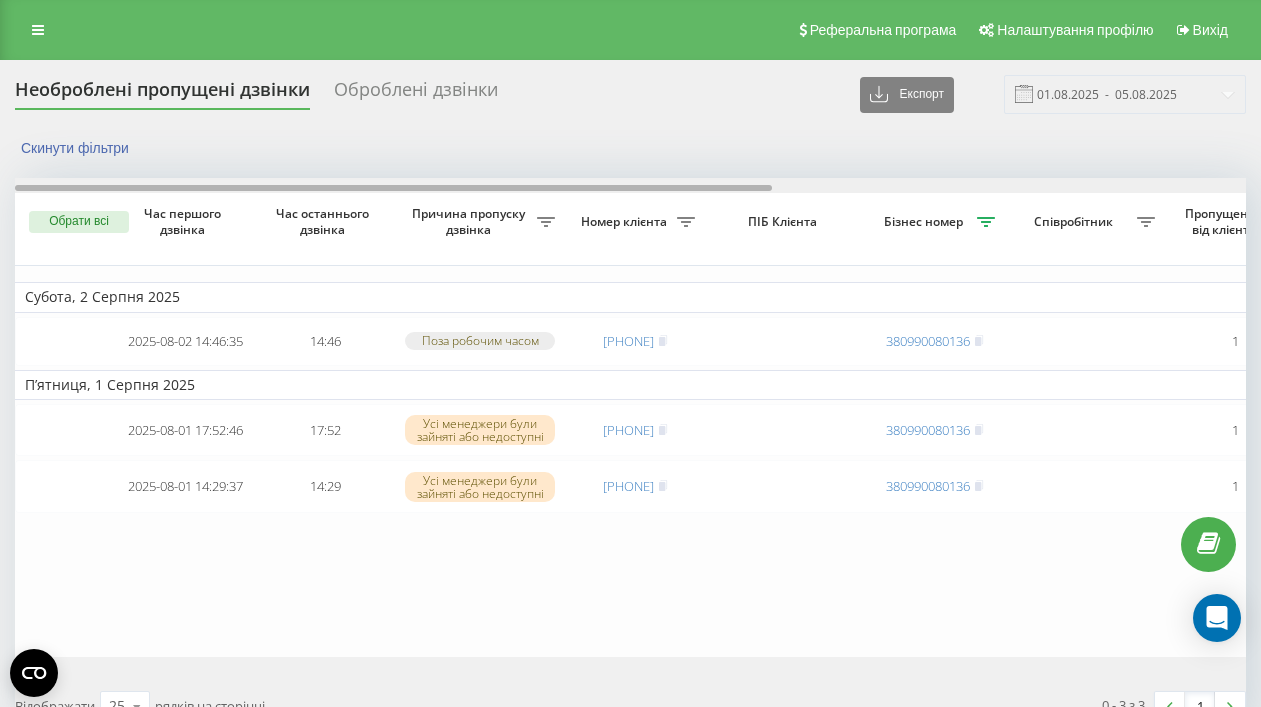 drag, startPoint x: 374, startPoint y: 187, endPoint x: 138, endPoint y: 201, distance: 236.41489 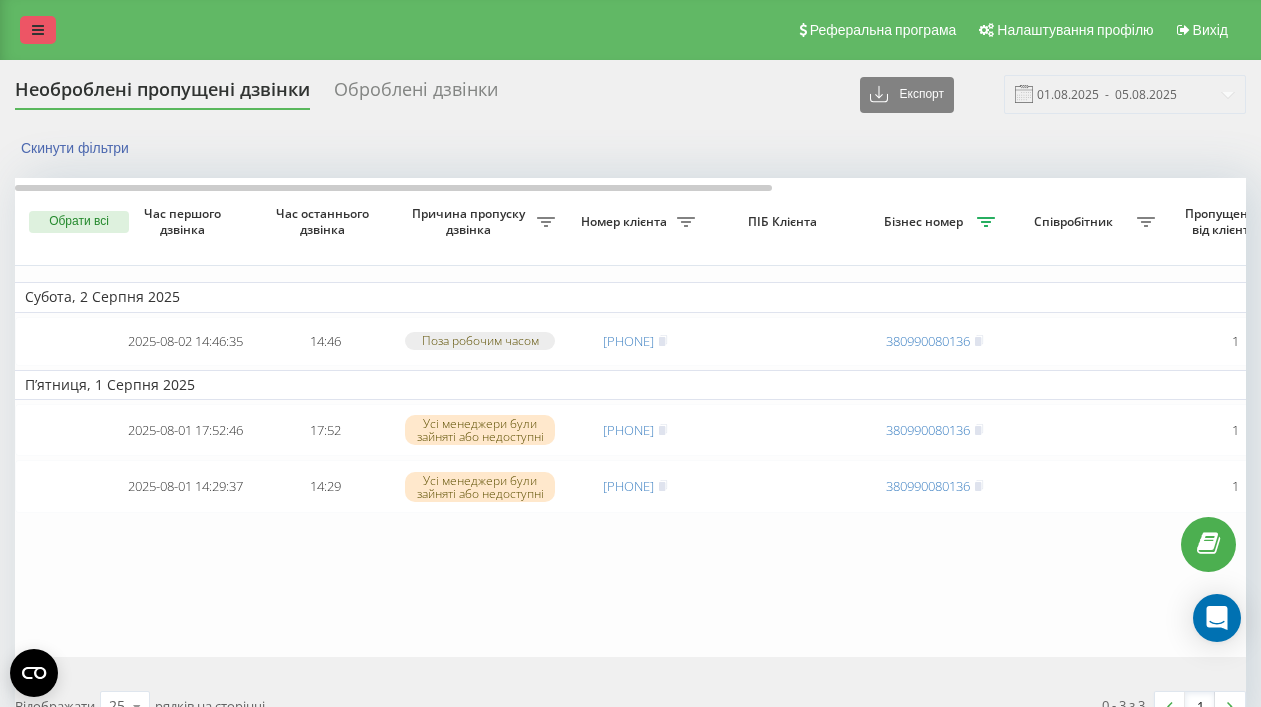click at bounding box center [38, 30] 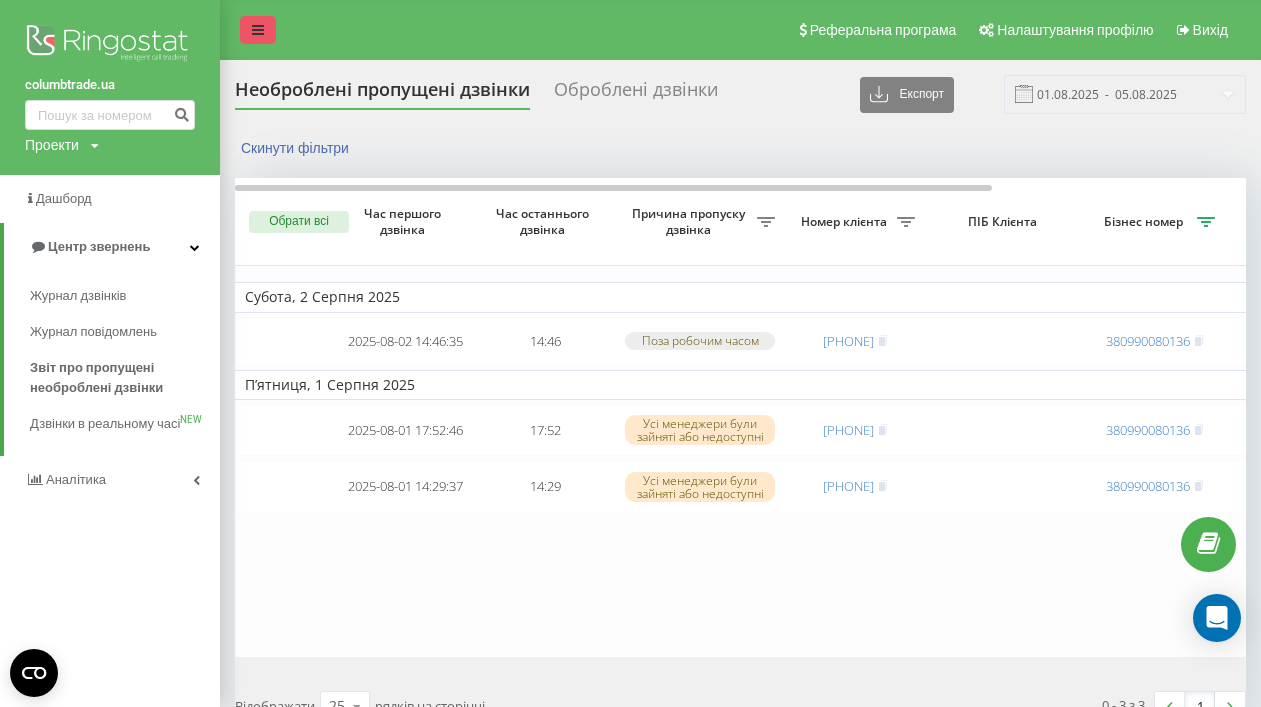 click at bounding box center (258, 30) 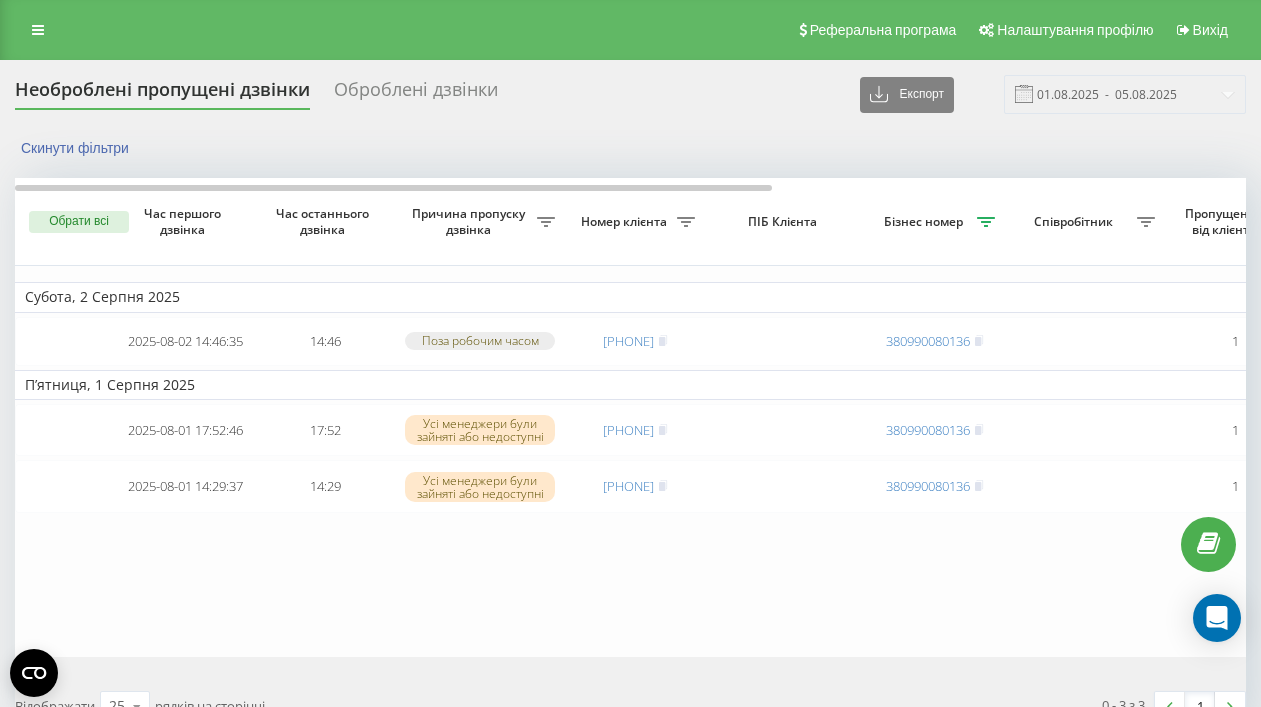 scroll, scrollTop: 0, scrollLeft: 0, axis: both 